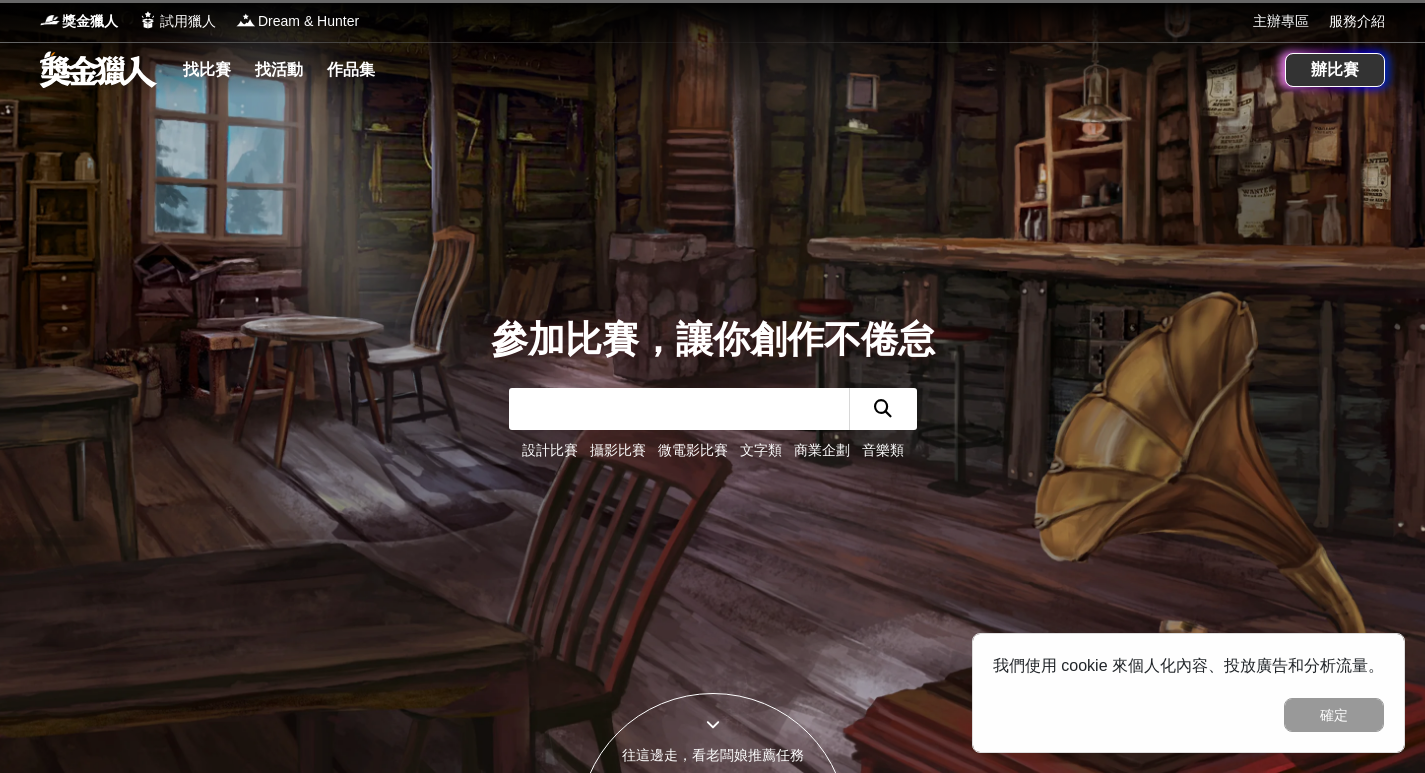 scroll, scrollTop: 0, scrollLeft: 0, axis: both 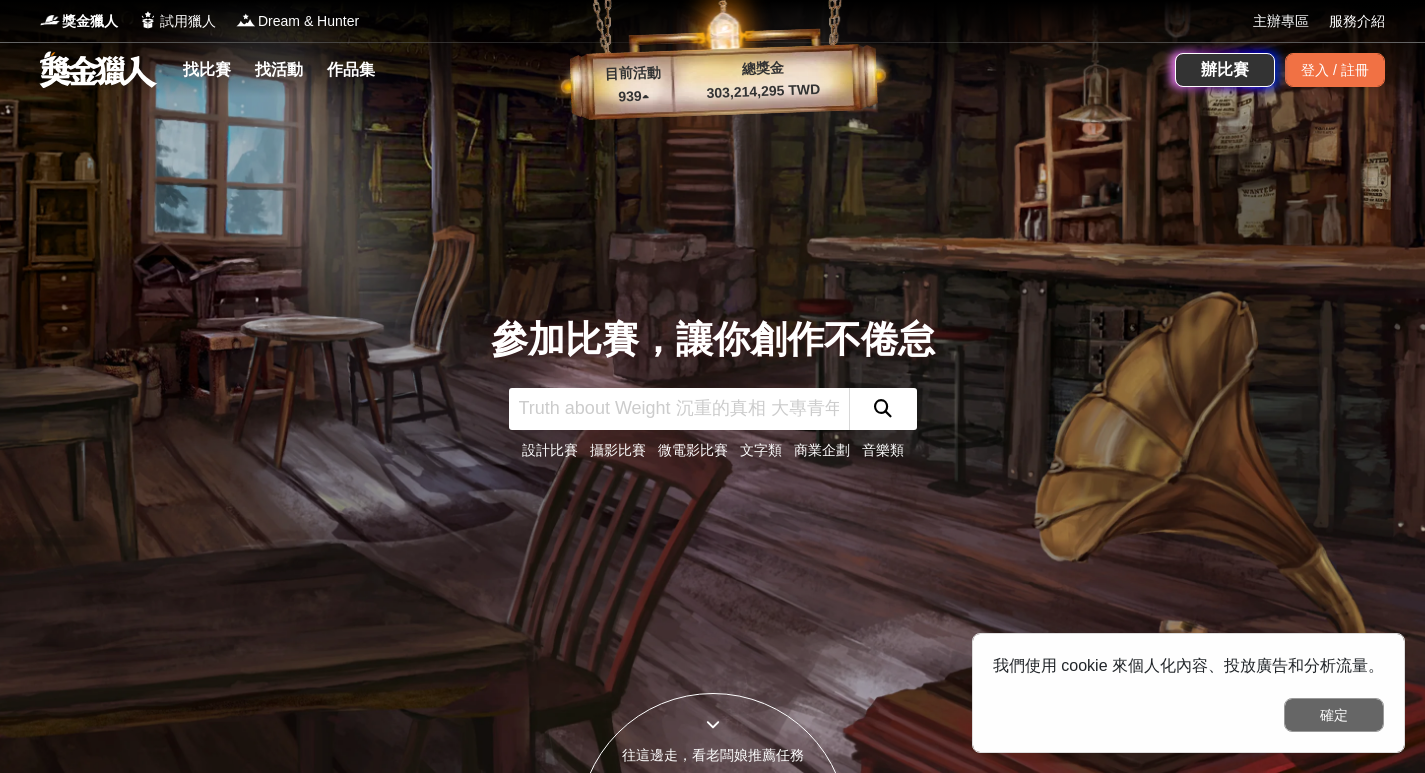 click on "確定" at bounding box center [1334, 715] 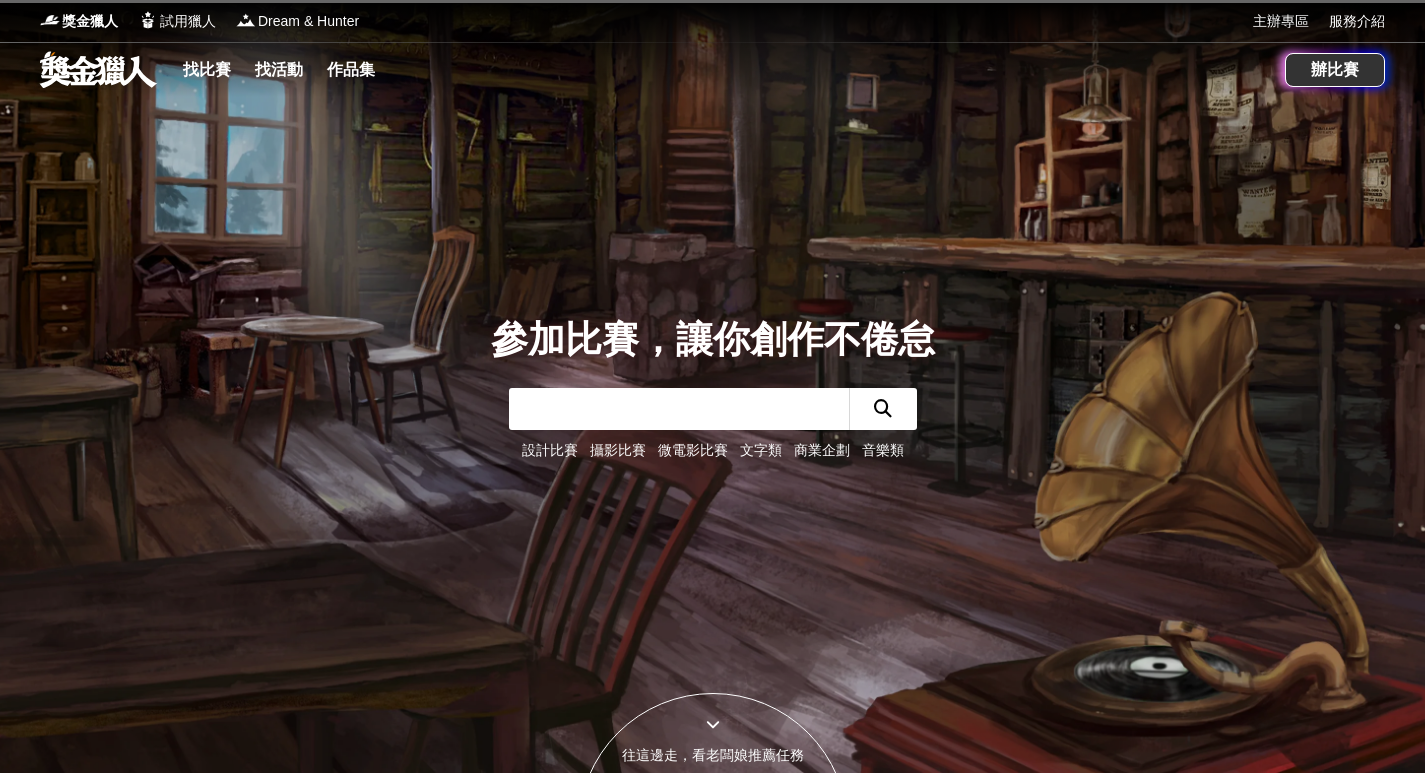scroll, scrollTop: 0, scrollLeft: 0, axis: both 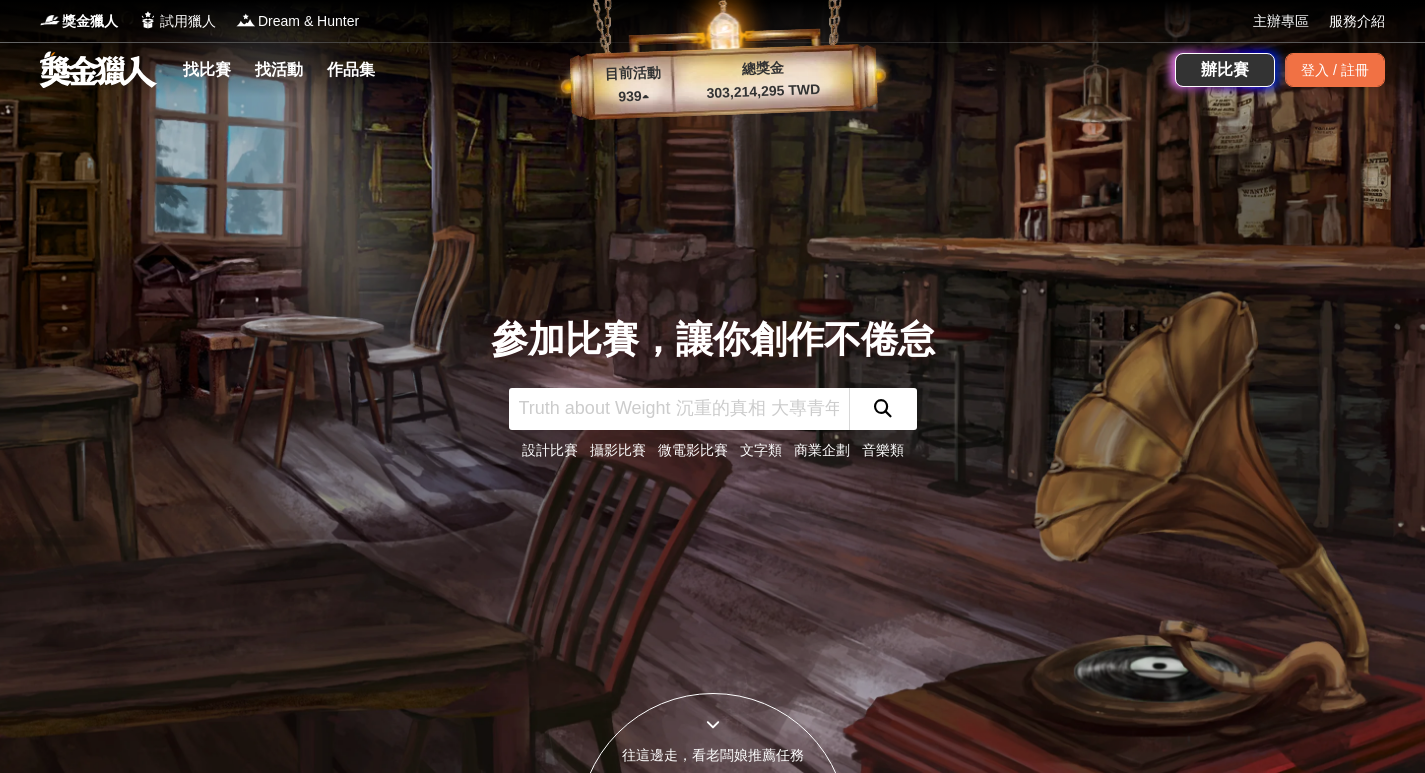 click at bounding box center [679, 409] 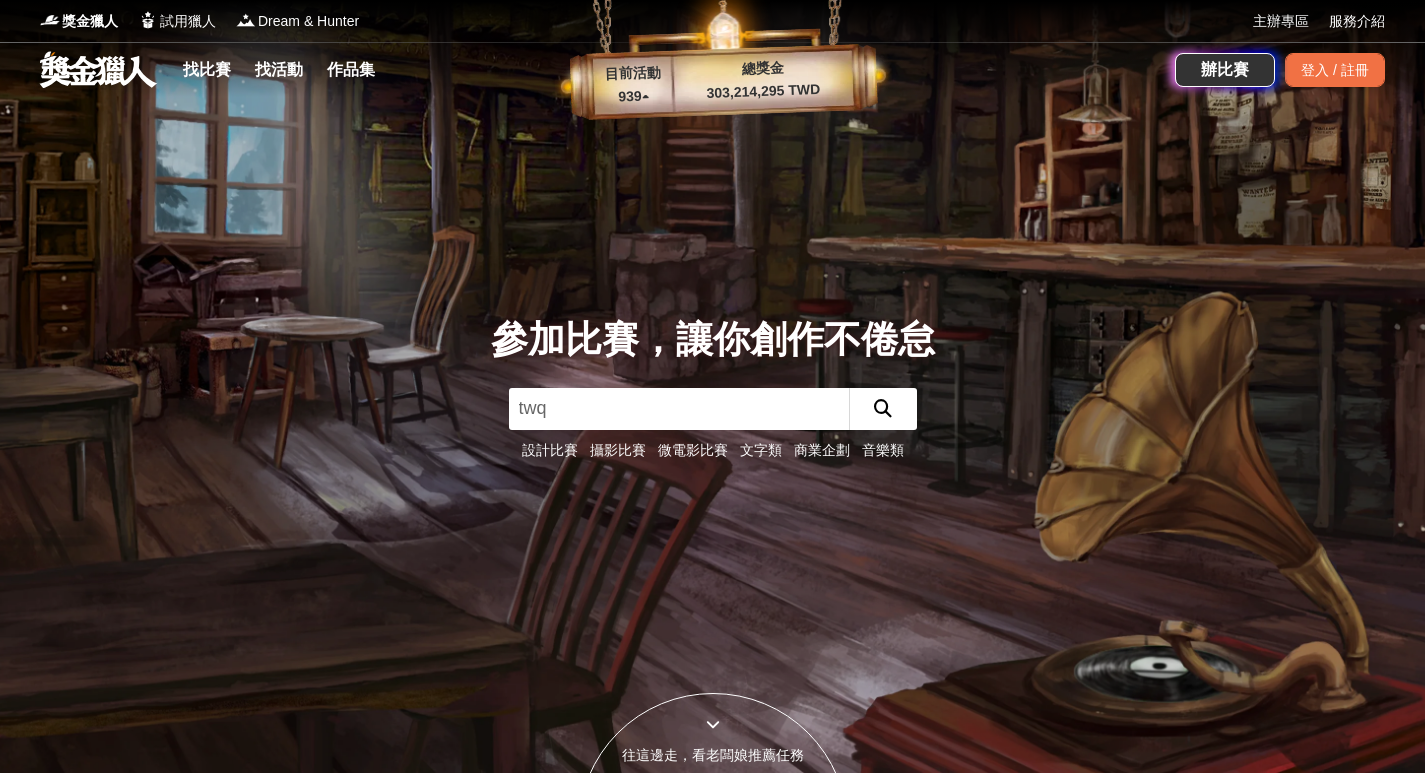 type on "twqr" 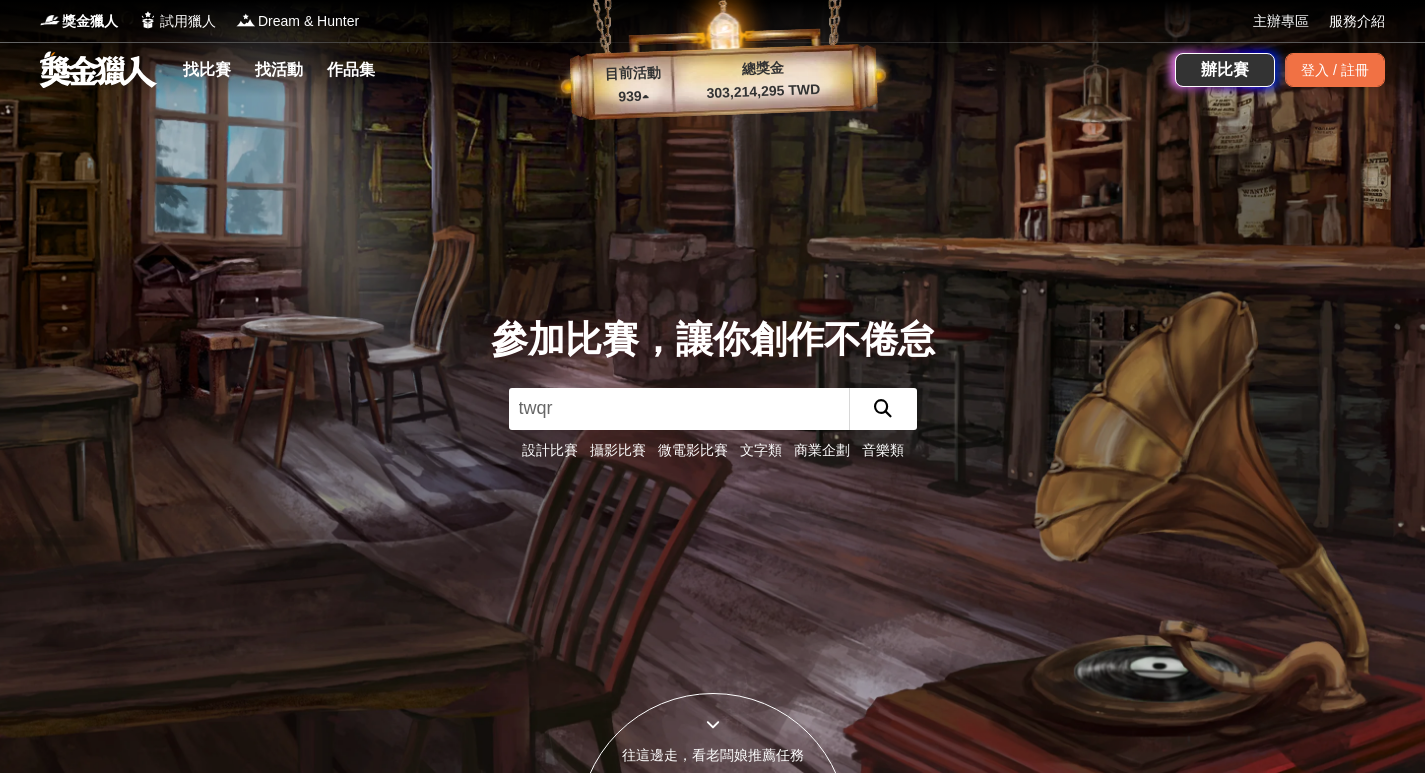 click at bounding box center (883, 409) 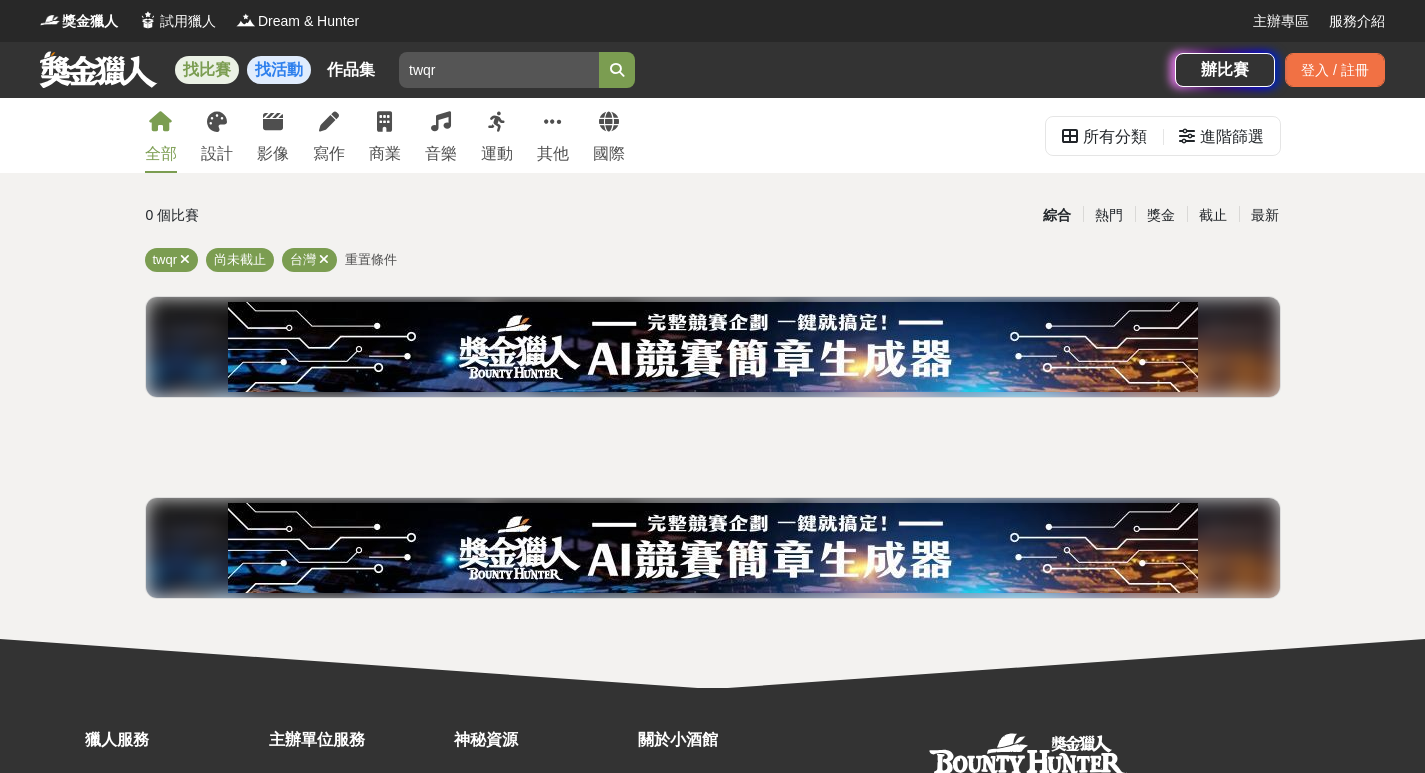 click on "找活動" at bounding box center (279, 70) 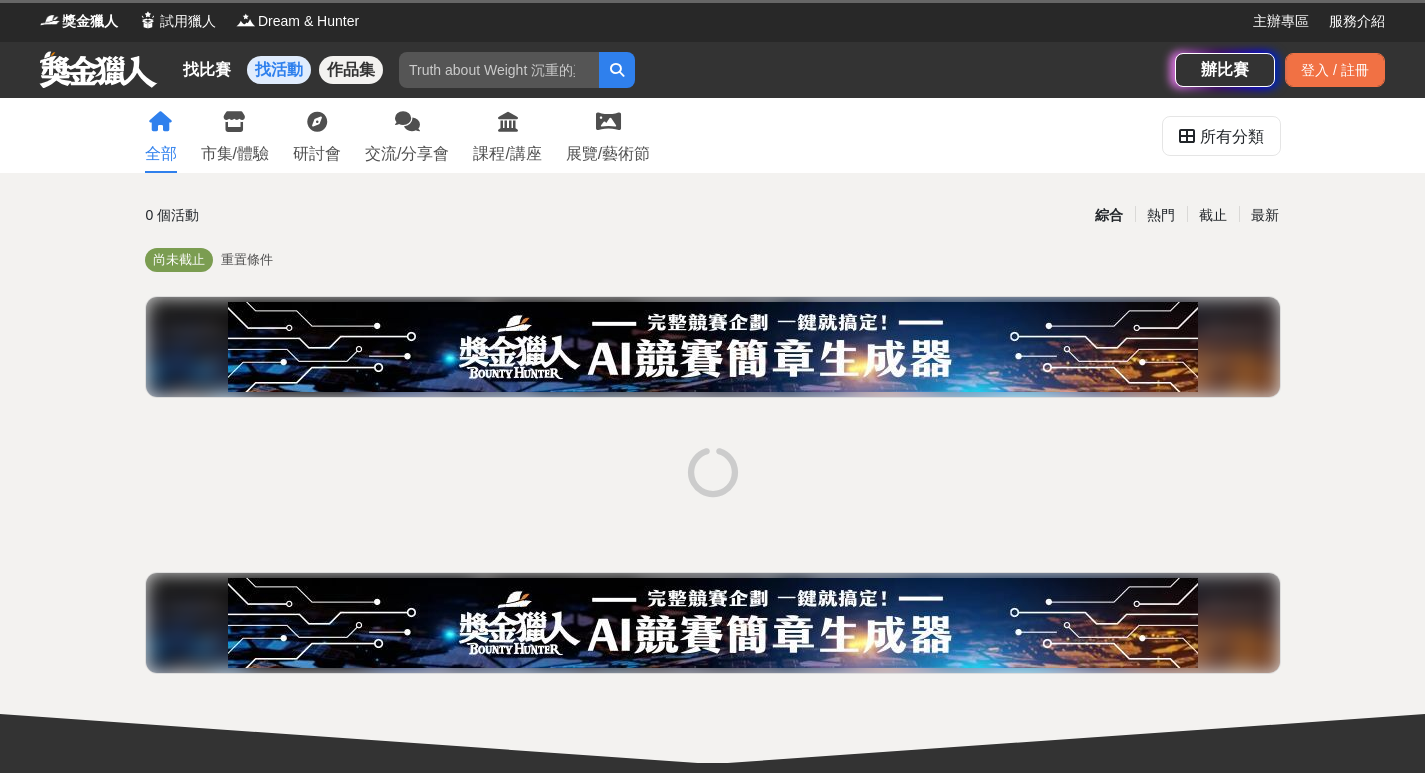 drag, startPoint x: 478, startPoint y: 74, endPoint x: 347, endPoint y: 81, distance: 131.18689 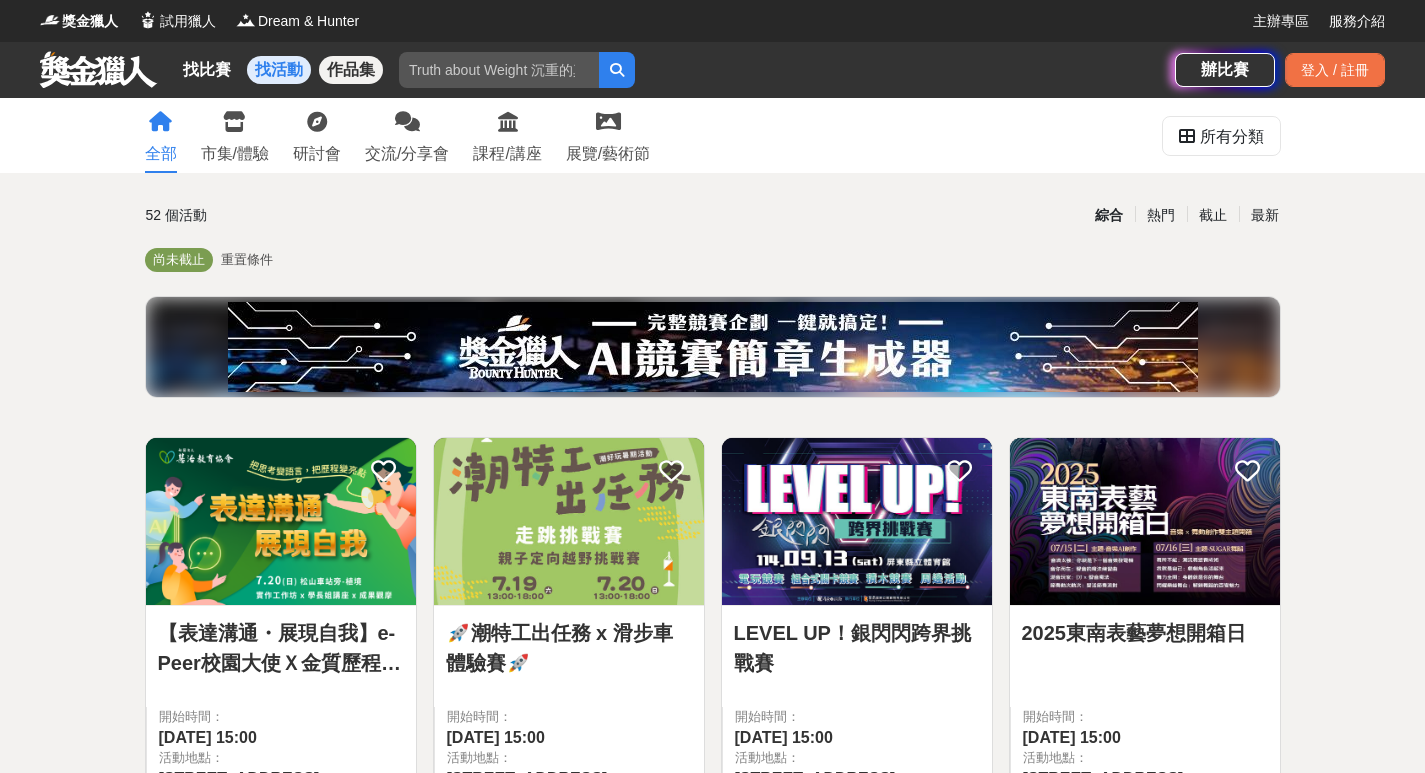type on "ㄔ" 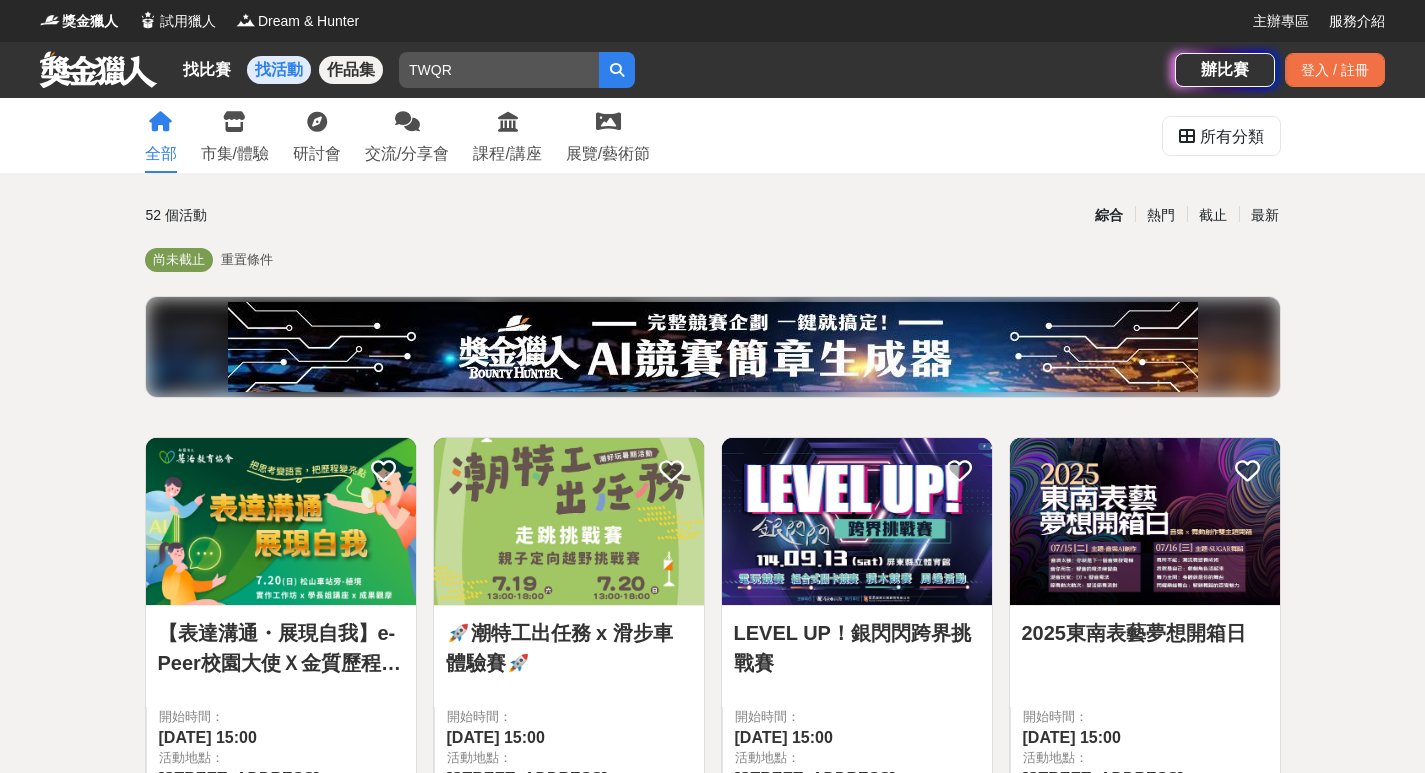 type on "TWQR" 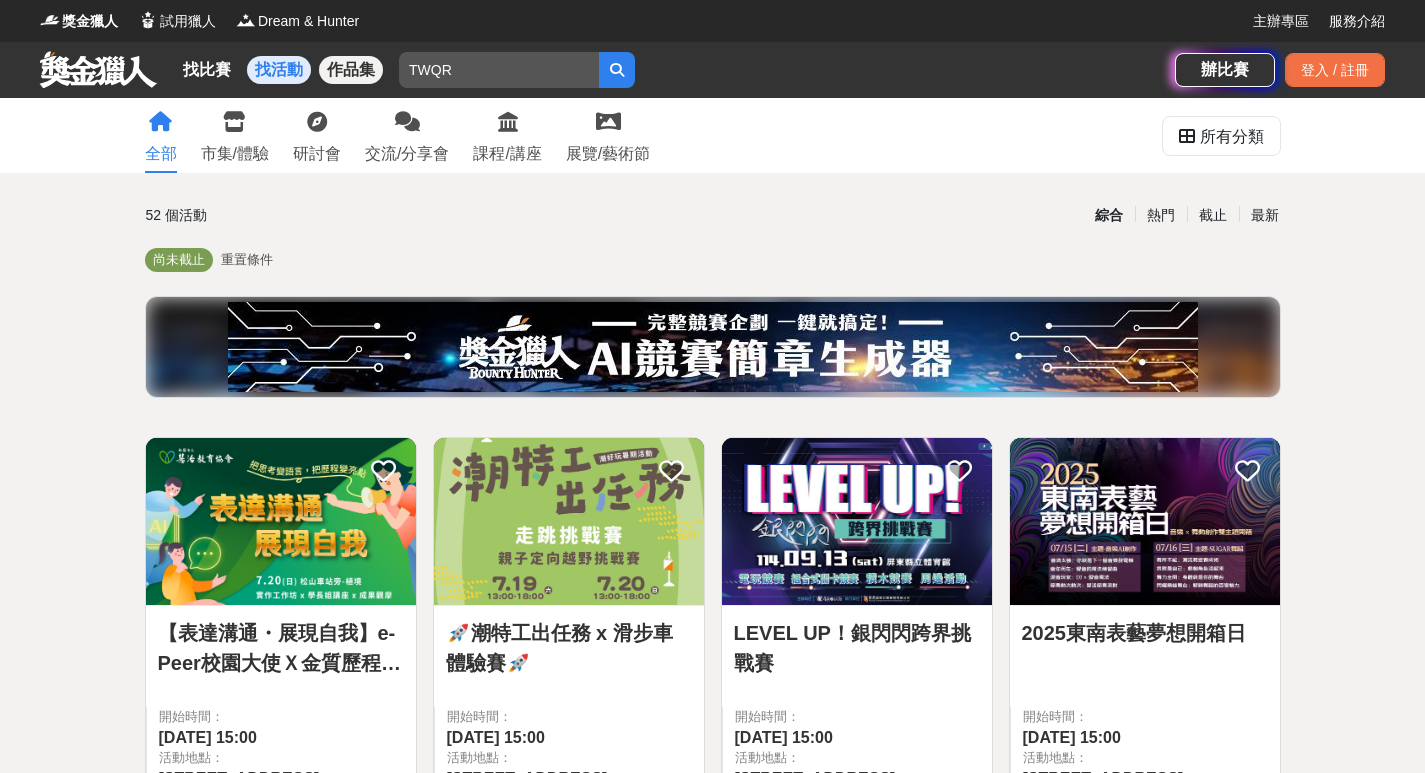 click at bounding box center [617, 70] 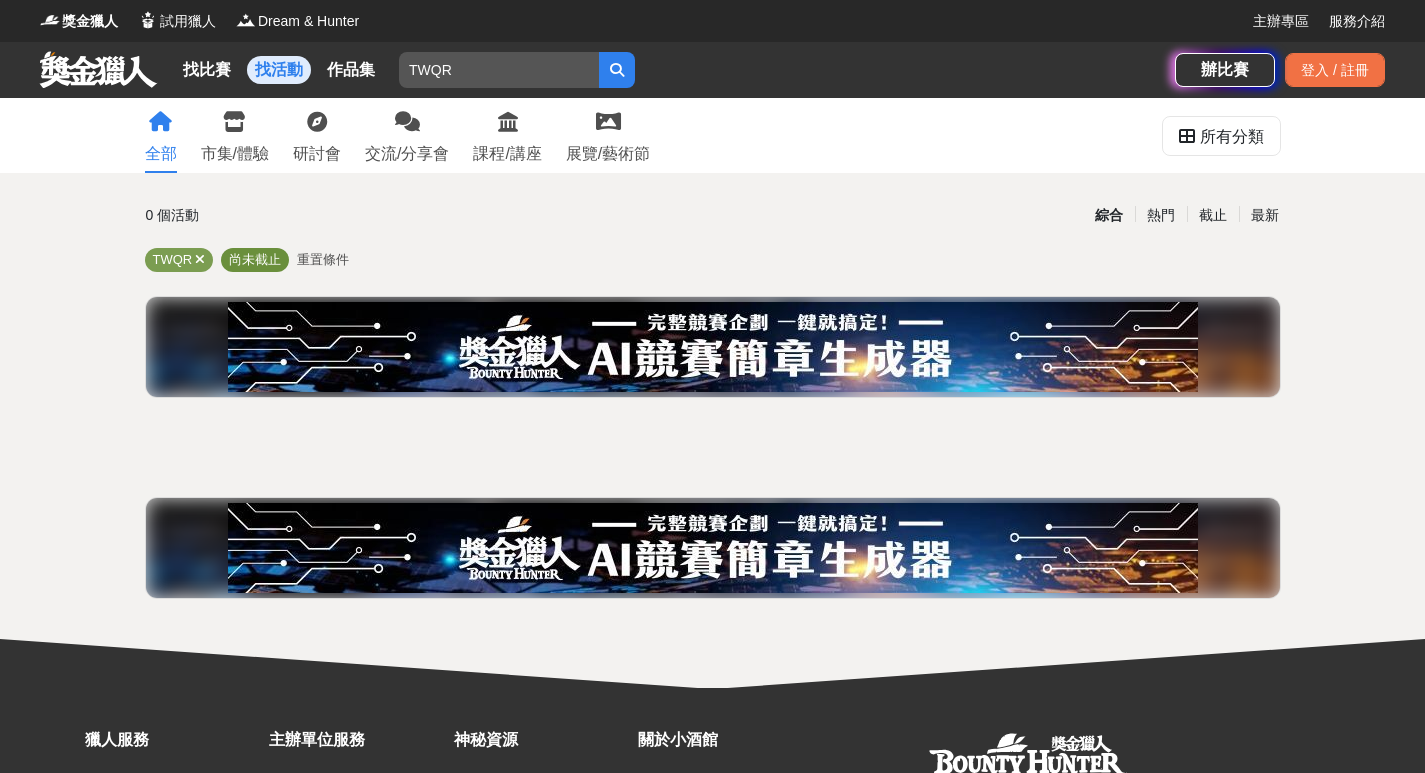 click on "尚未截止" at bounding box center (255, 259) 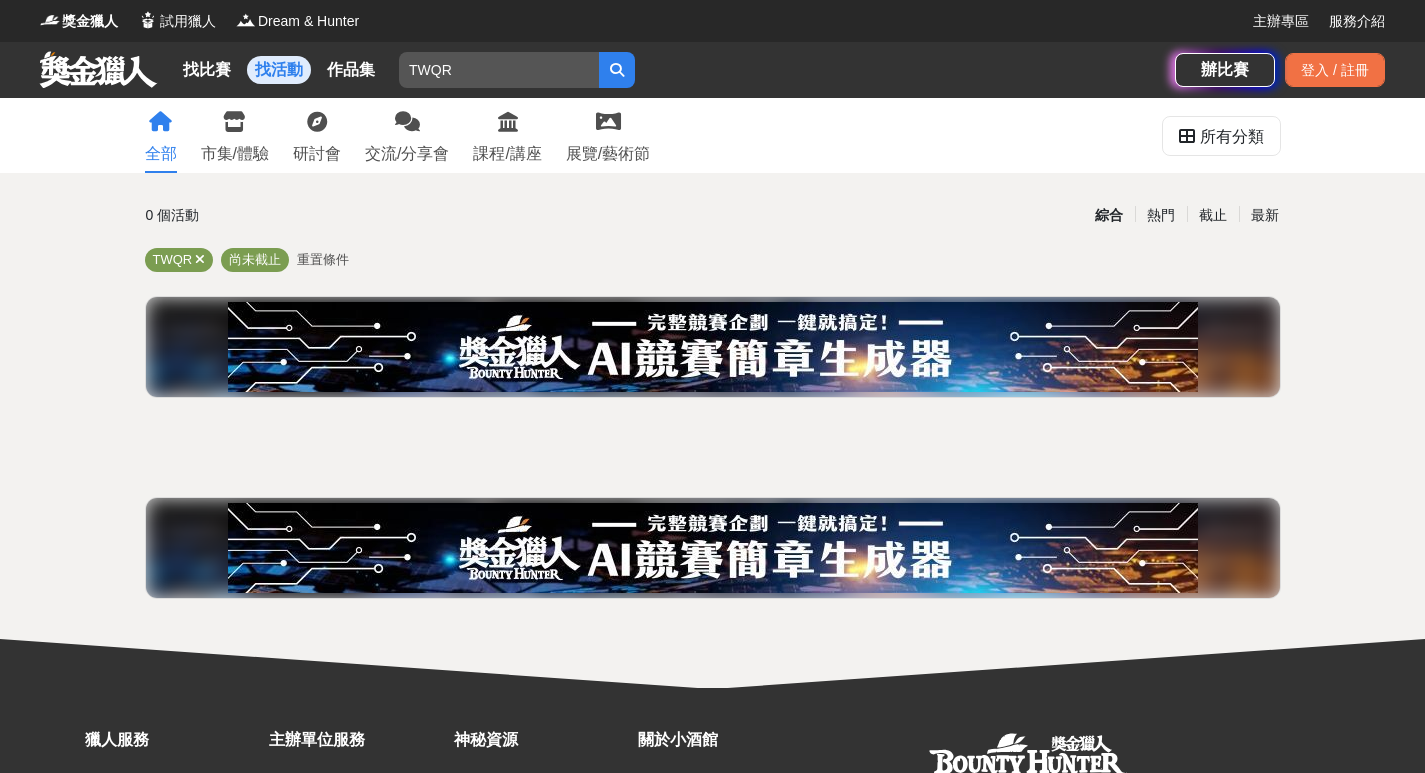 click on "重置條件" at bounding box center [323, 259] 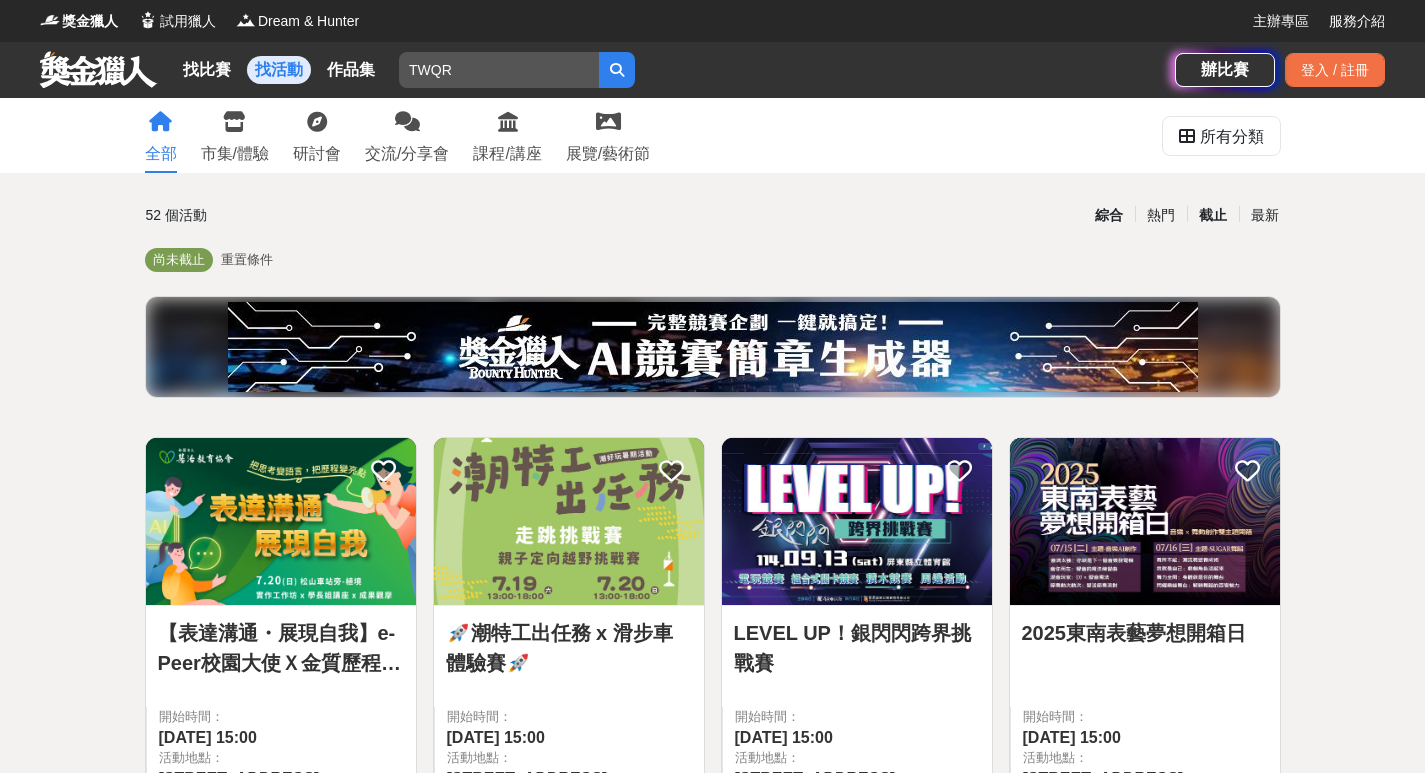 click on "截止" at bounding box center (1213, 215) 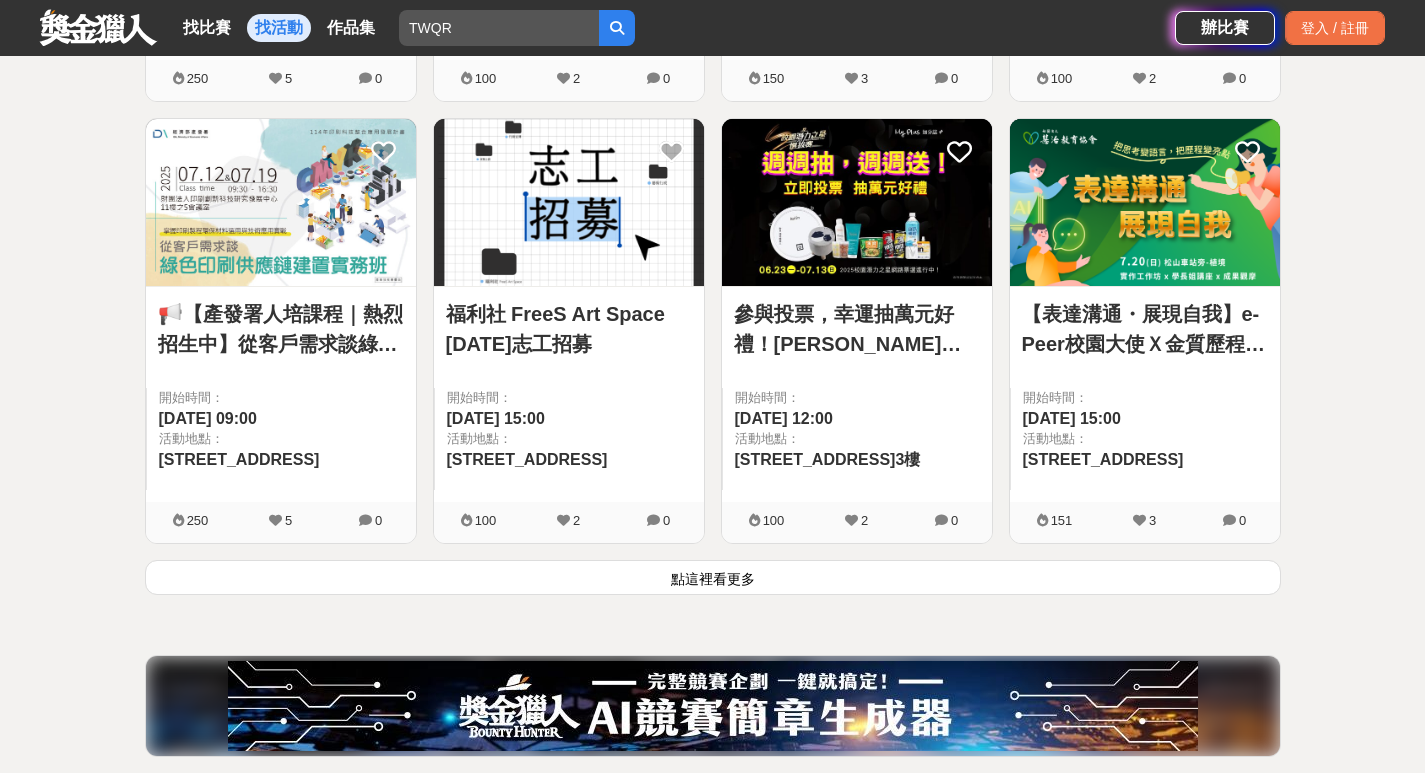 scroll, scrollTop: 2700, scrollLeft: 0, axis: vertical 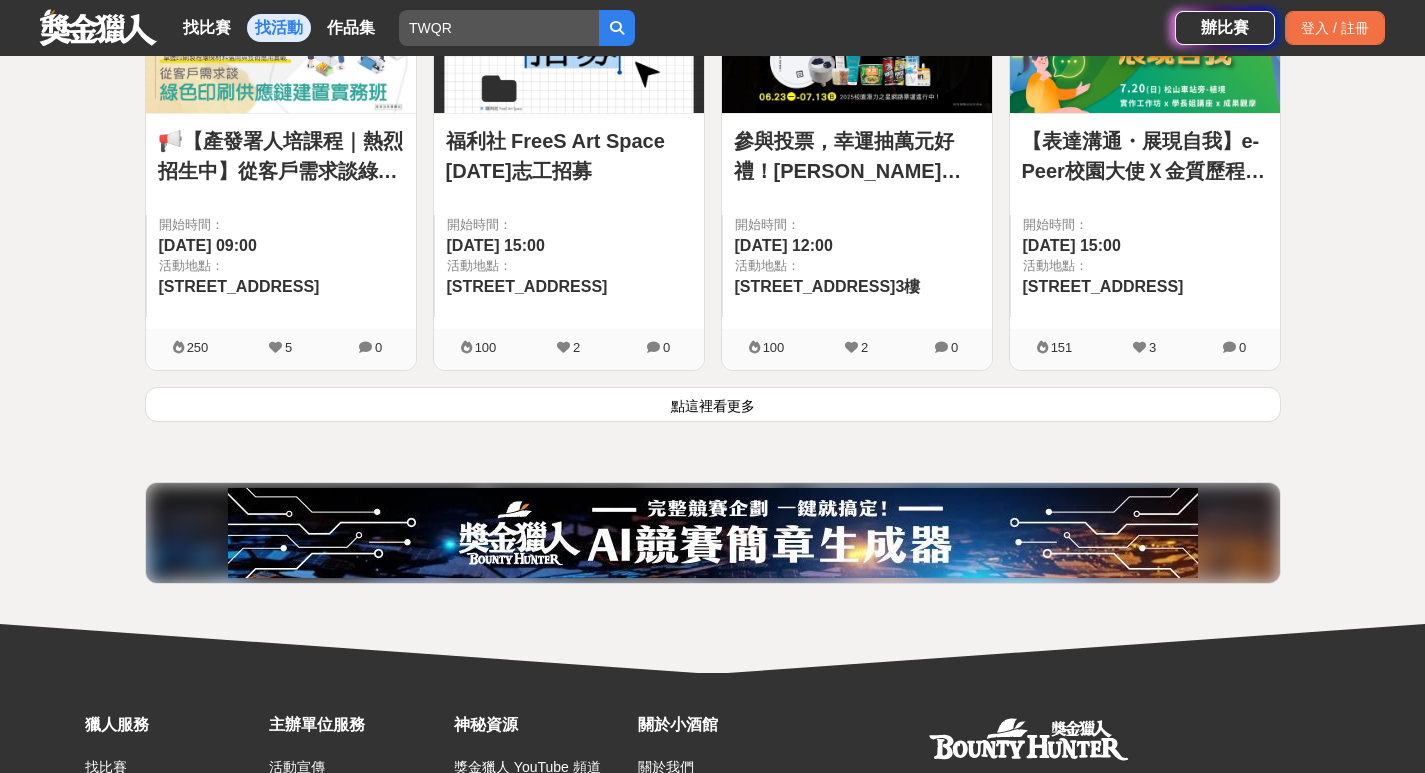 click at bounding box center [617, 28] 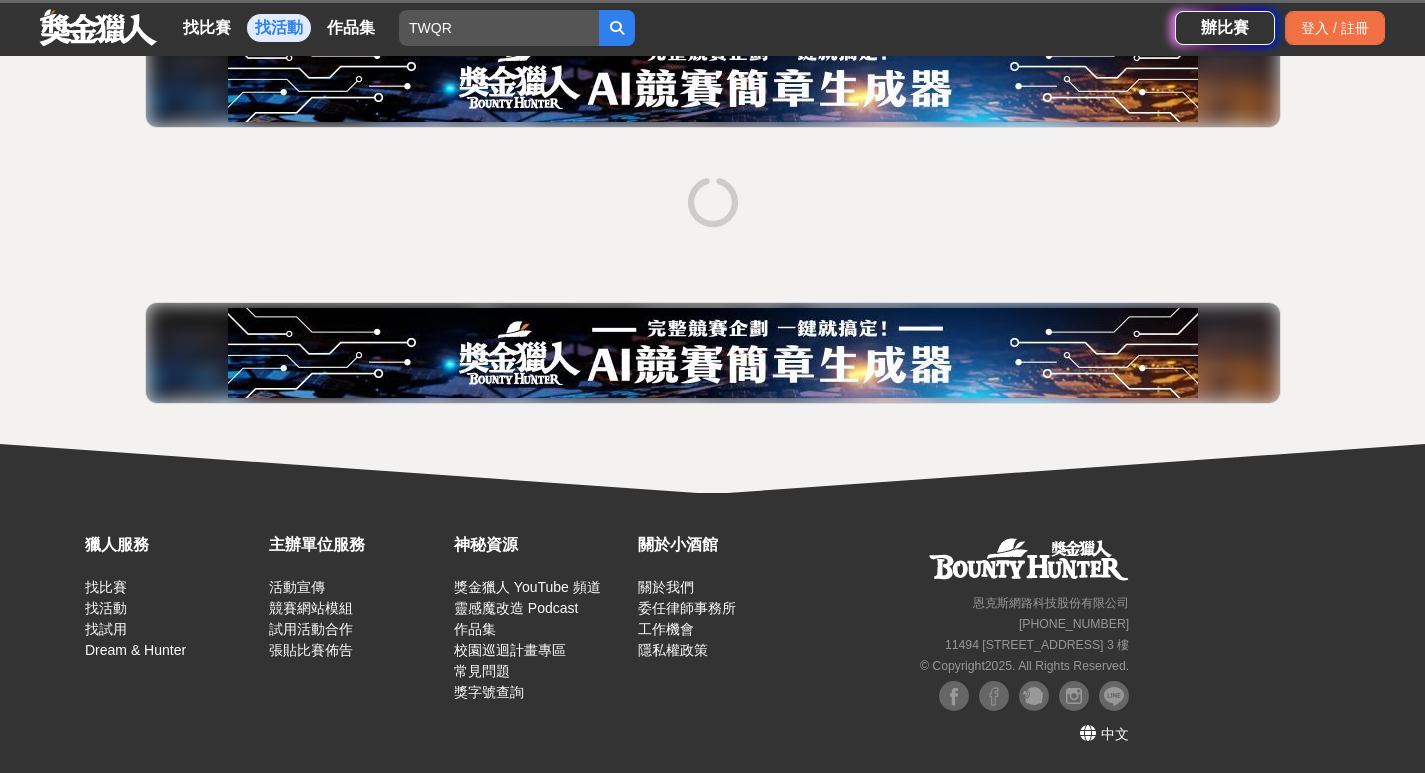 scroll, scrollTop: 0, scrollLeft: 0, axis: both 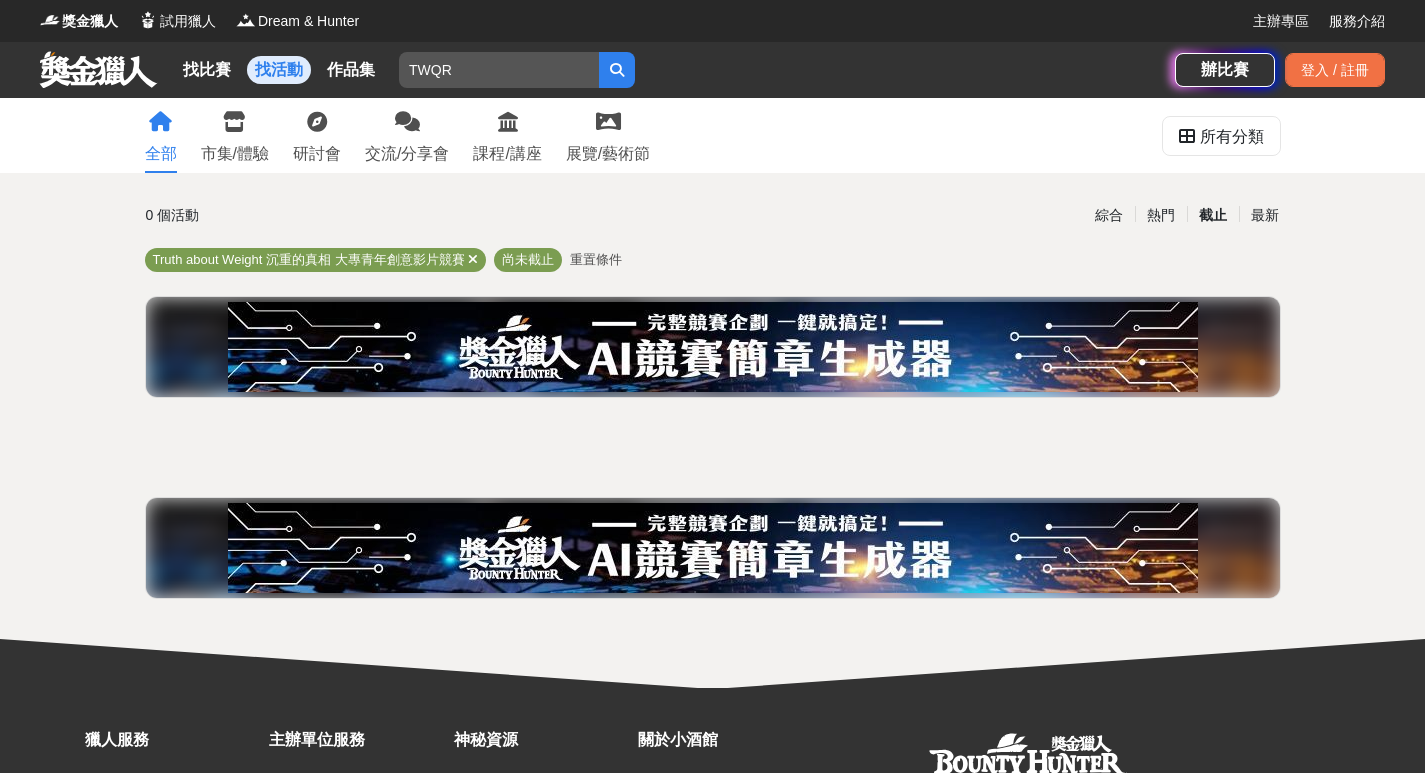 click on "截止" at bounding box center (1213, 215) 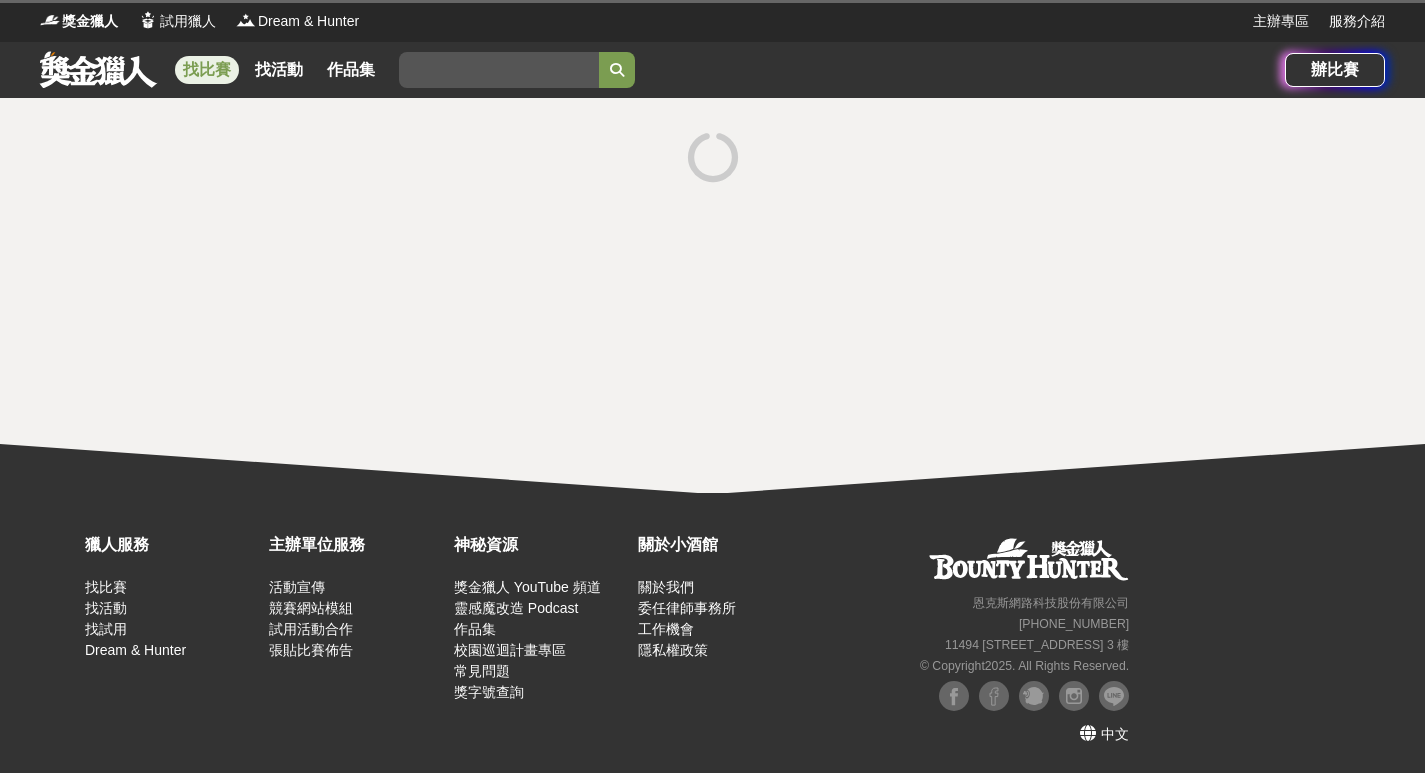 scroll, scrollTop: 0, scrollLeft: 0, axis: both 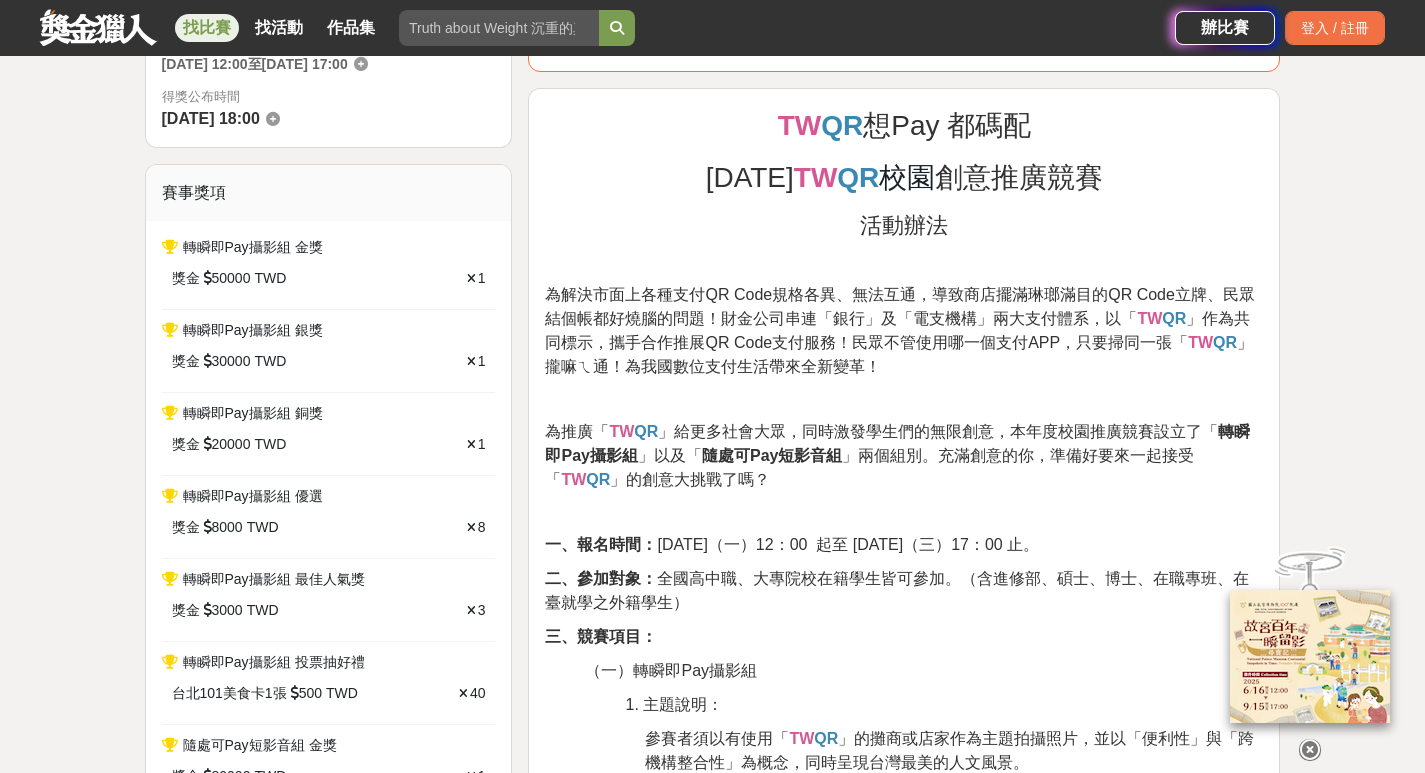 click on "轉瞬即Pay攝影組 金獎" at bounding box center (253, 247) 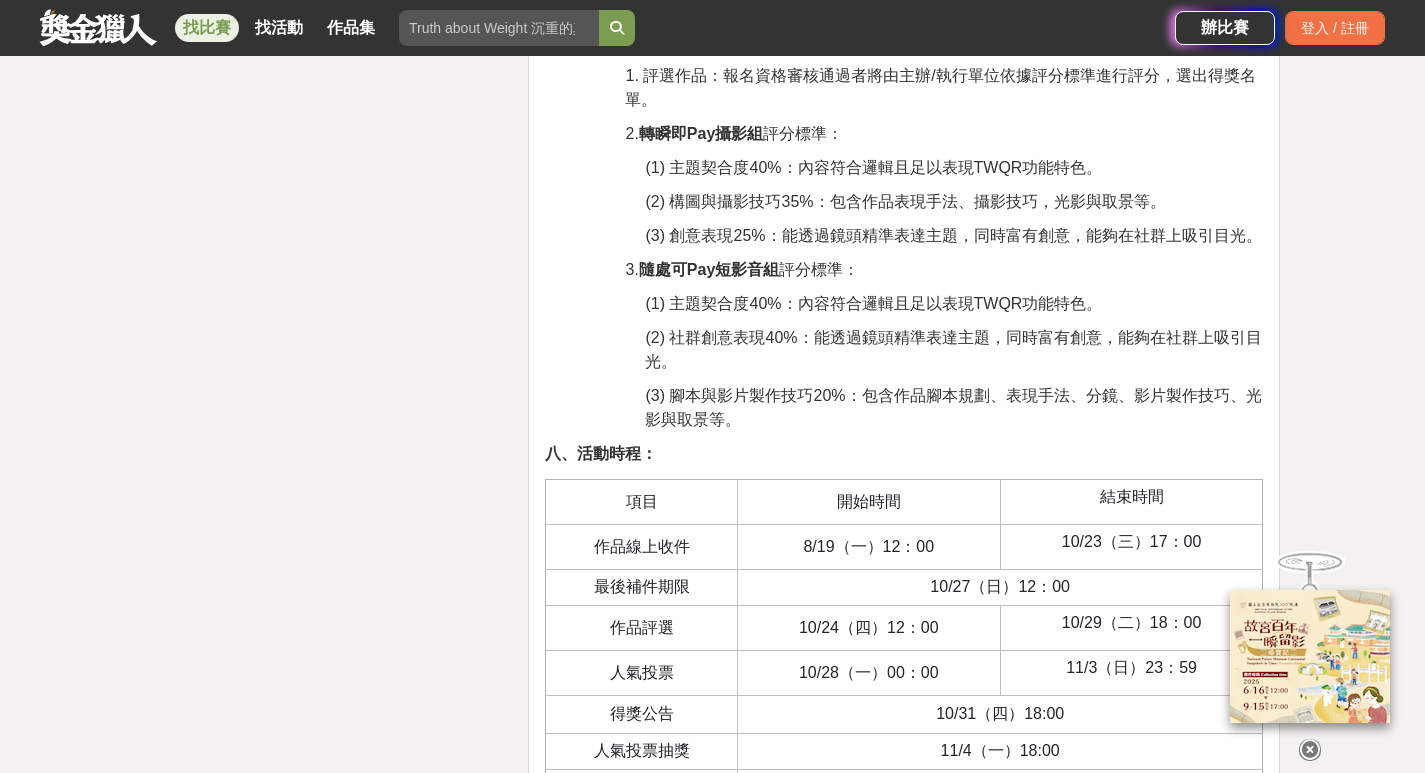 scroll, scrollTop: 4700, scrollLeft: 0, axis: vertical 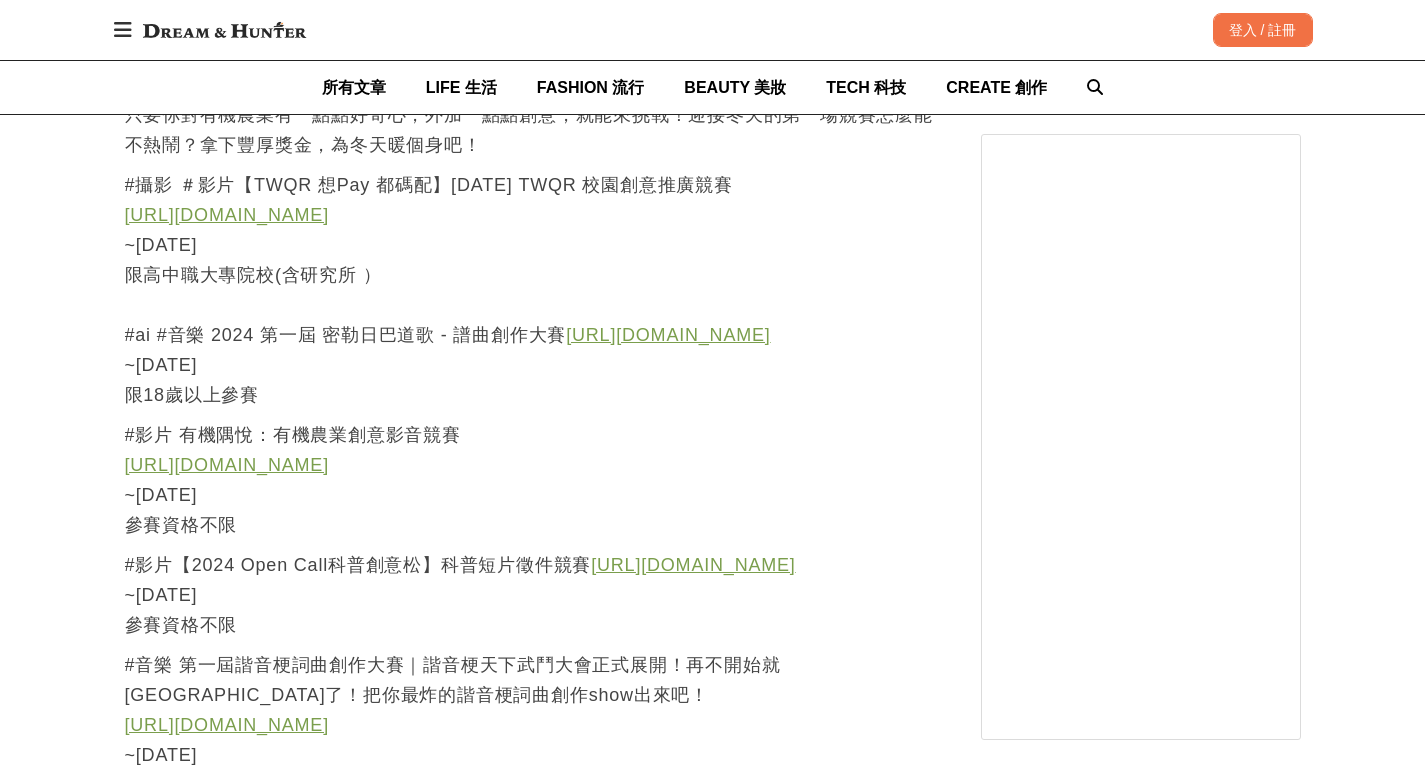 click on "https://bhuntr.com/tw/competitions/twqr2024" at bounding box center (227, 215) 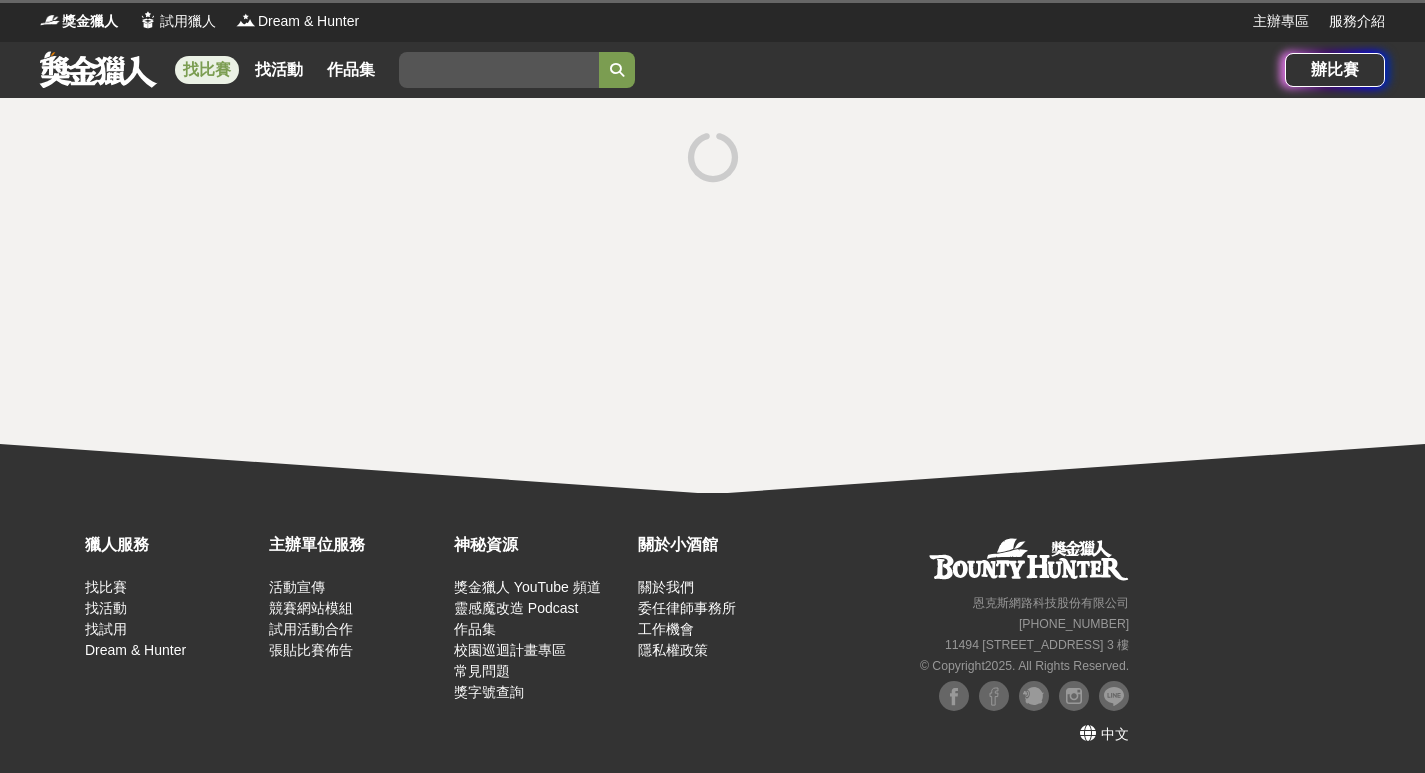 scroll, scrollTop: 0, scrollLeft: 0, axis: both 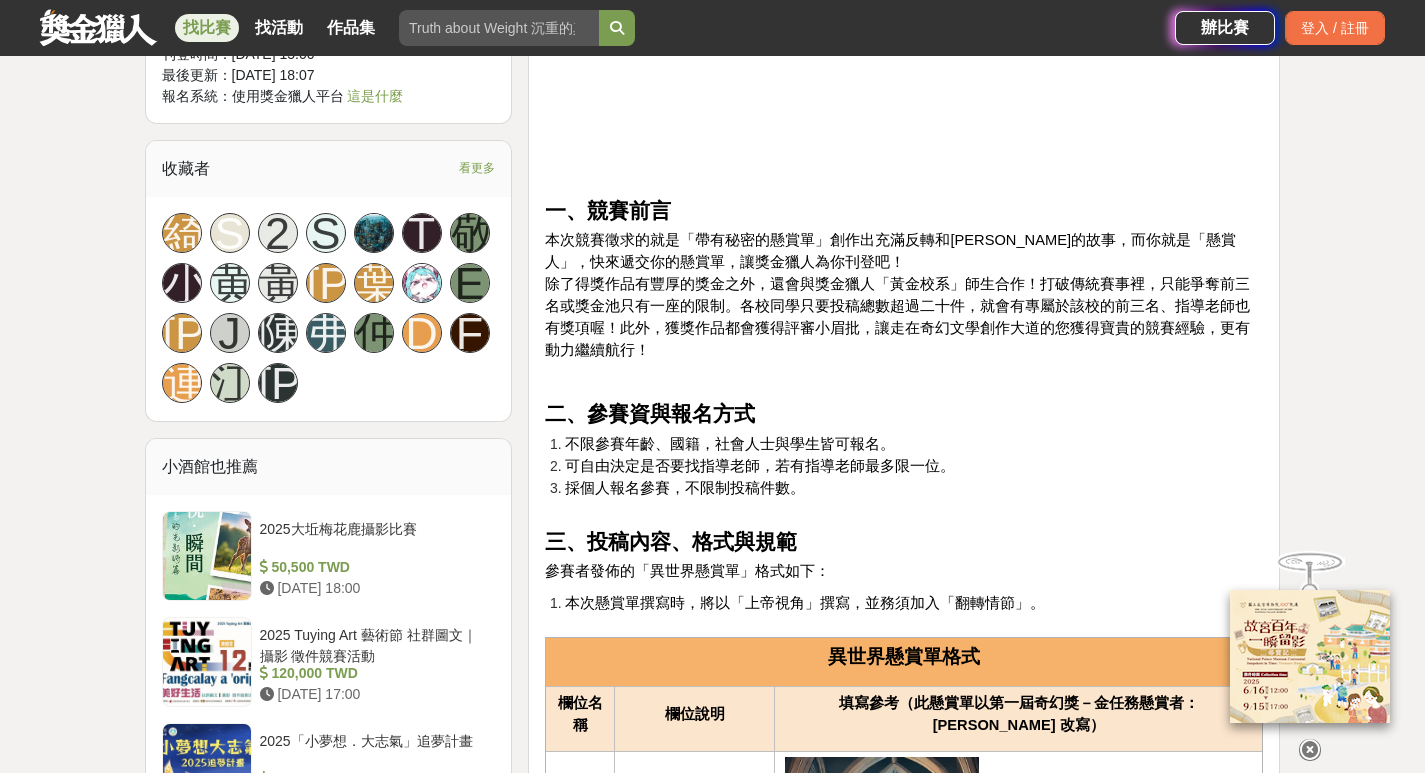 click on "不限參賽年齡、國籍，社會人士與學生皆可報名。" at bounding box center [914, 444] 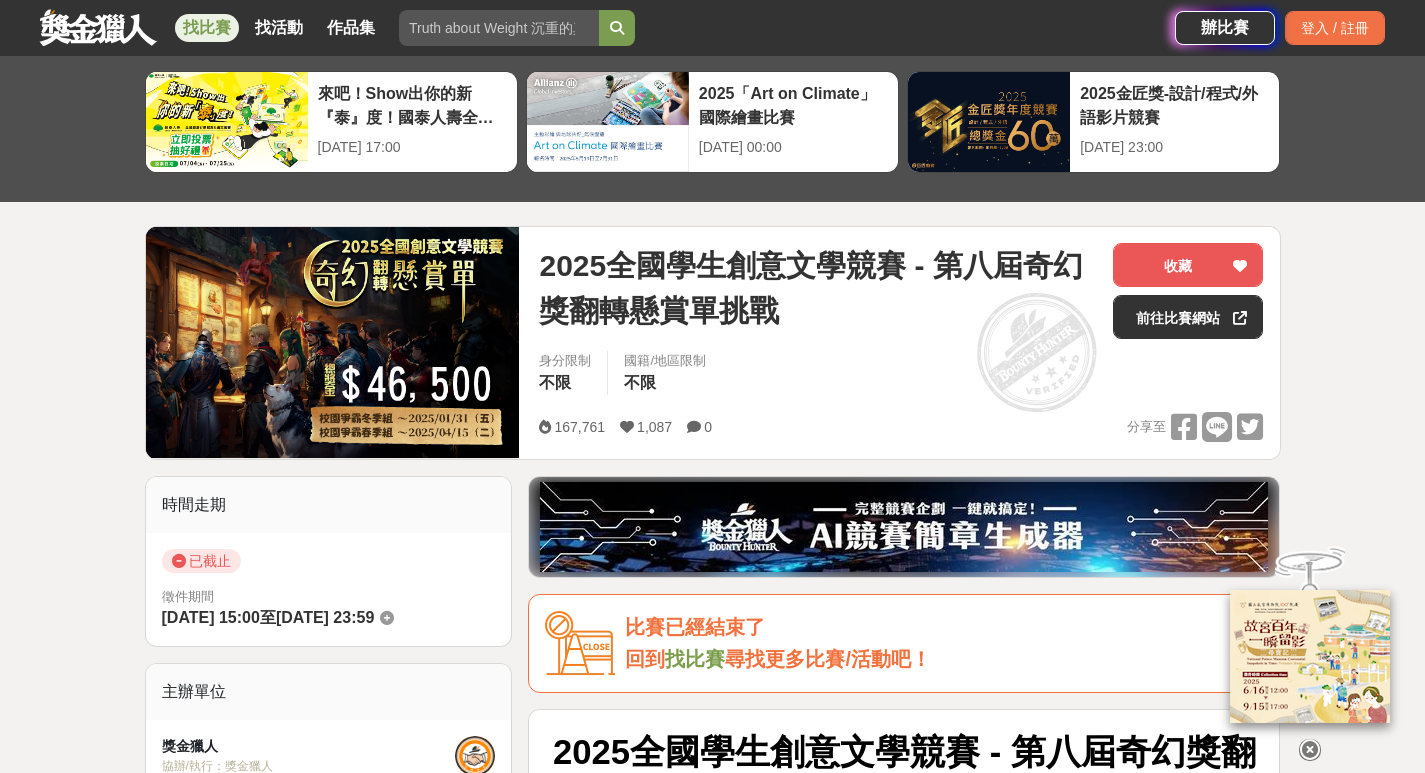 scroll, scrollTop: 76, scrollLeft: 0, axis: vertical 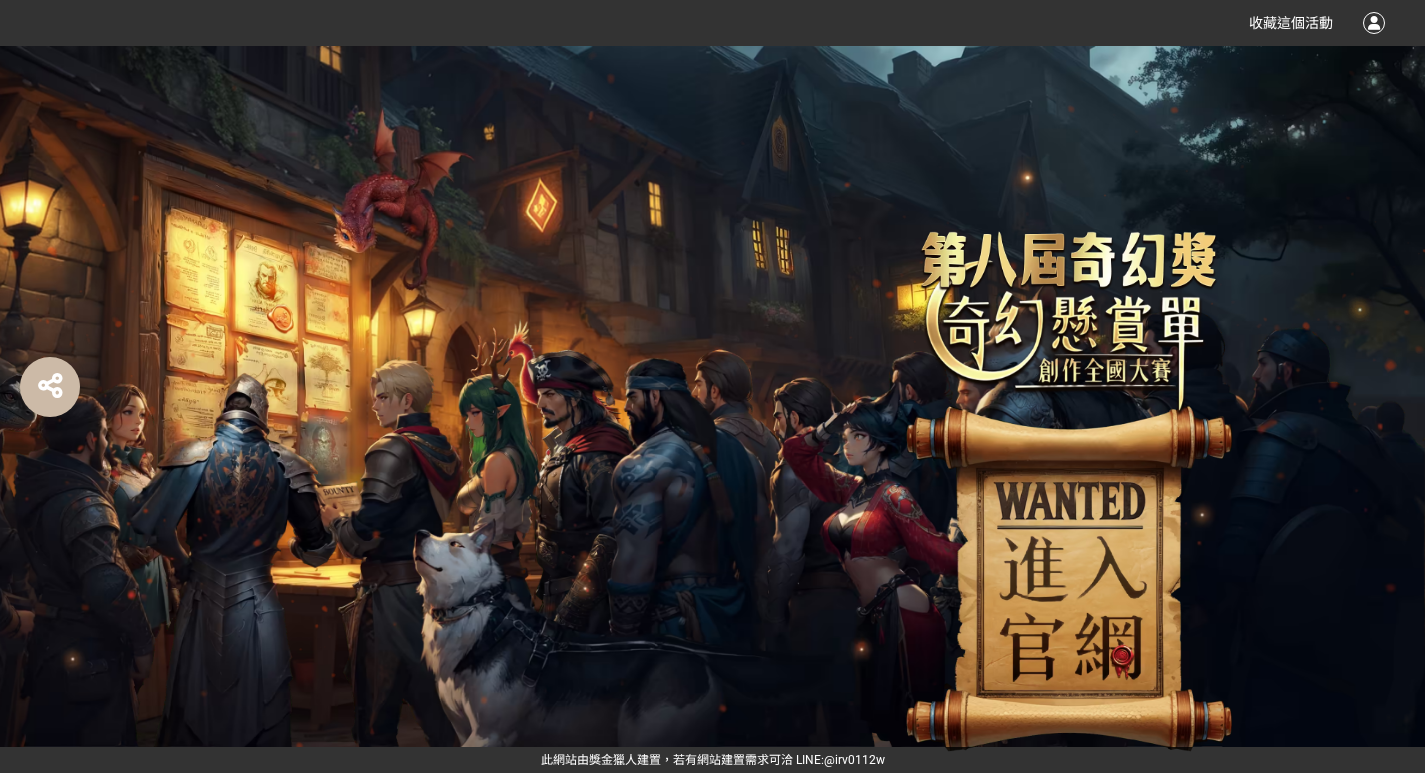 click at bounding box center (1069, 494) 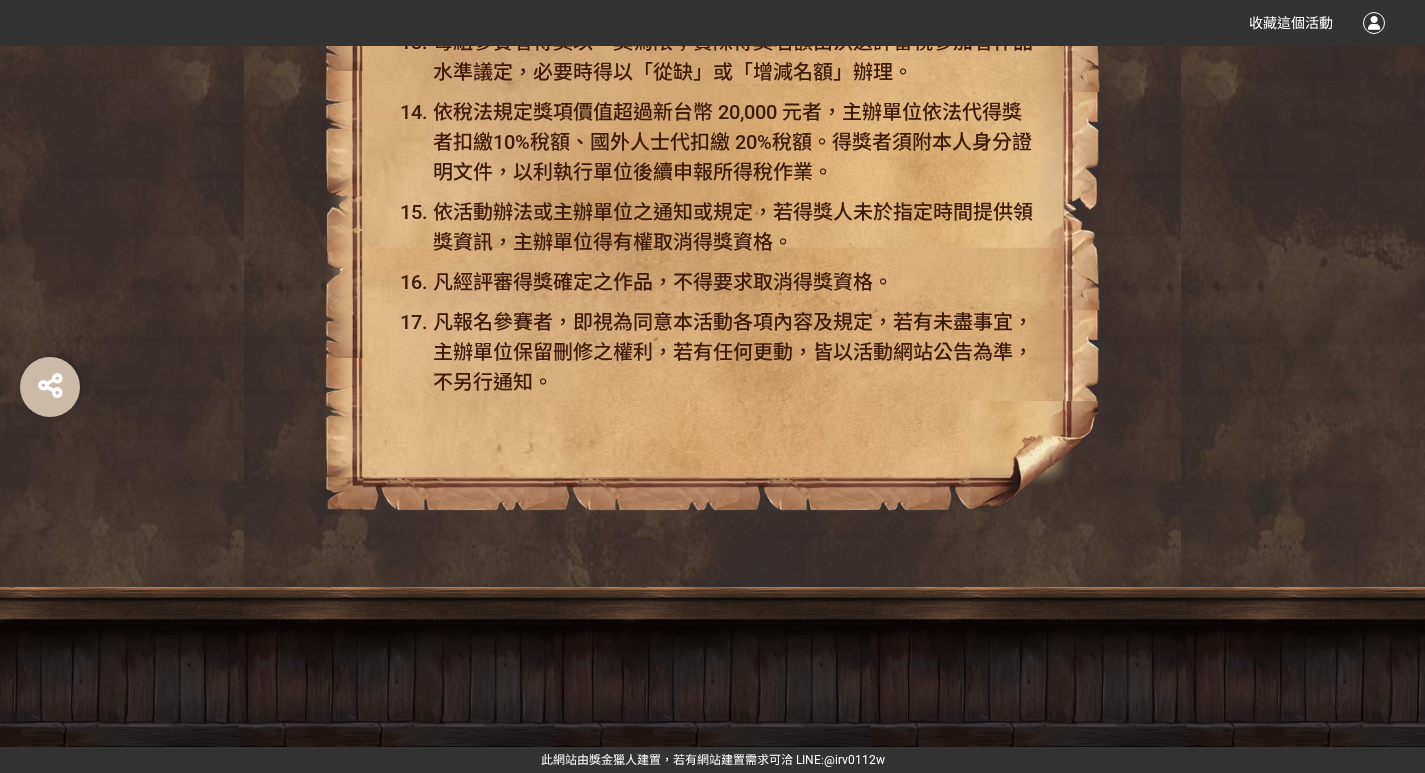 scroll, scrollTop: 11238, scrollLeft: 0, axis: vertical 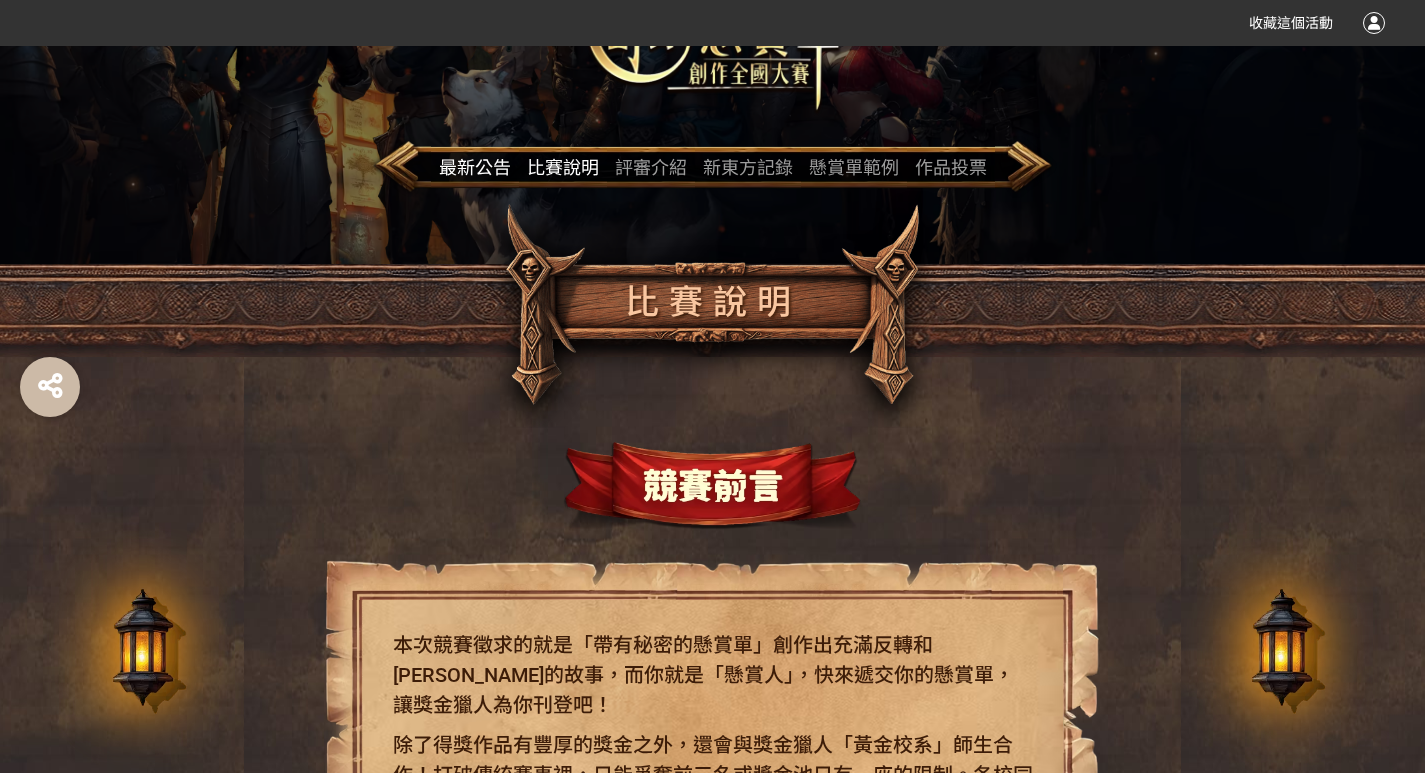 click on "最新公告" 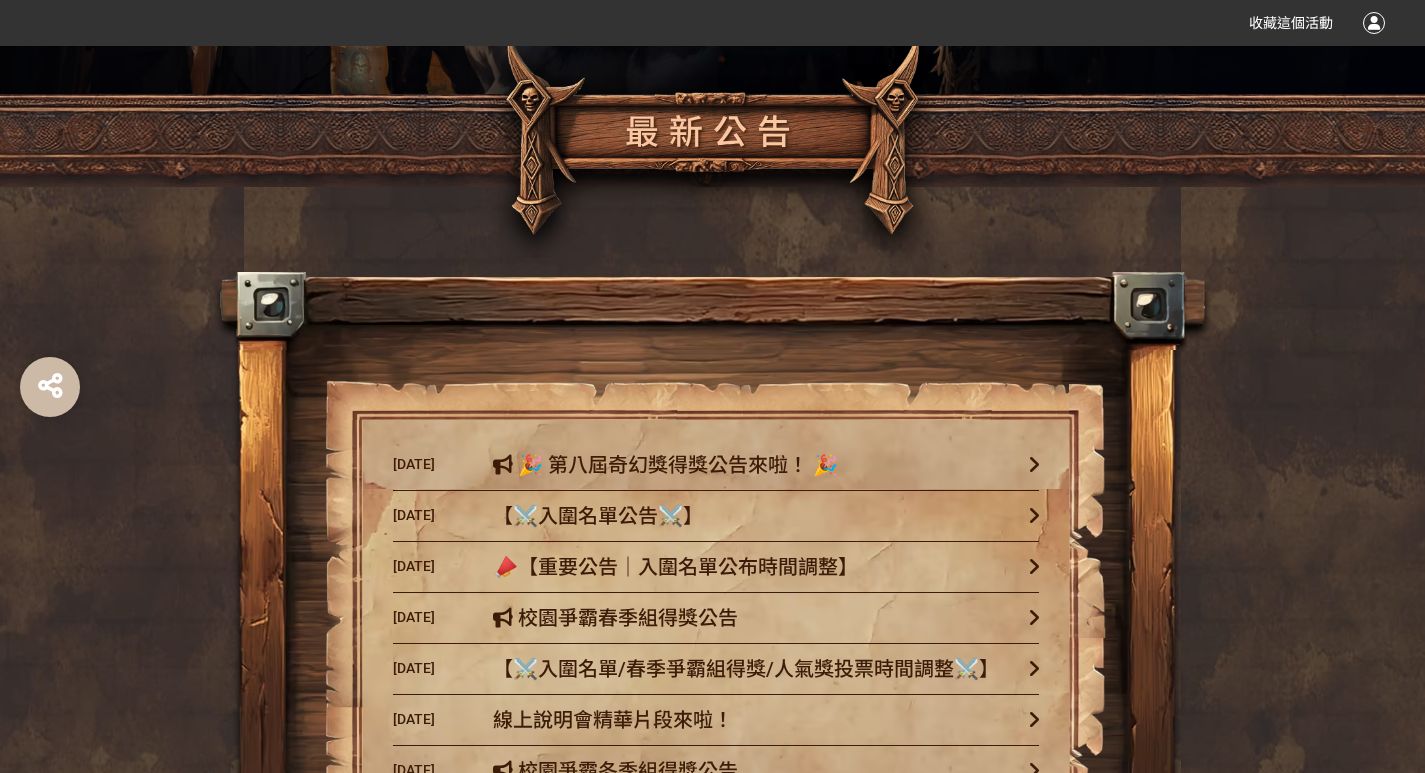 scroll, scrollTop: 400, scrollLeft: 0, axis: vertical 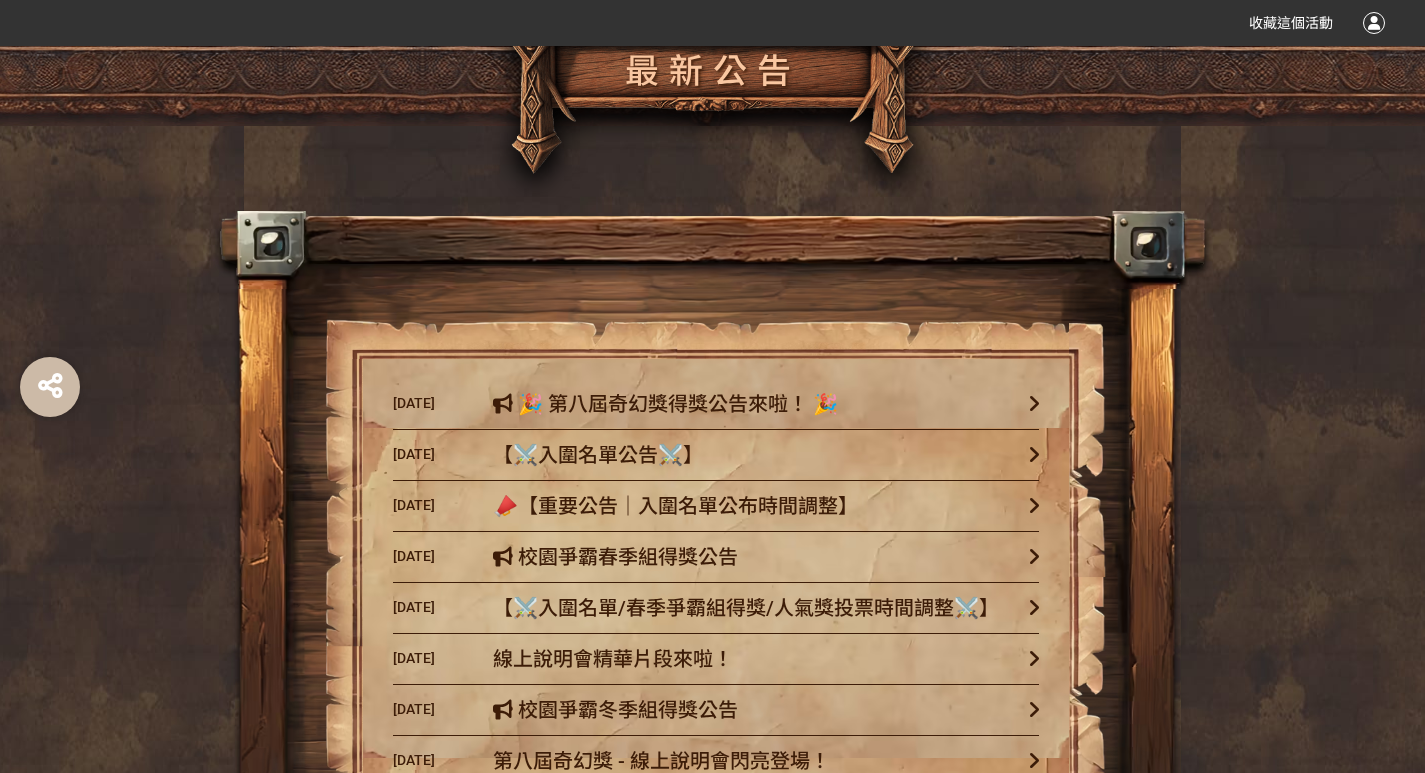 click on "🎉 第八屆奇幻獎得獎公告來啦！ 🎉" at bounding box center [756, 404] 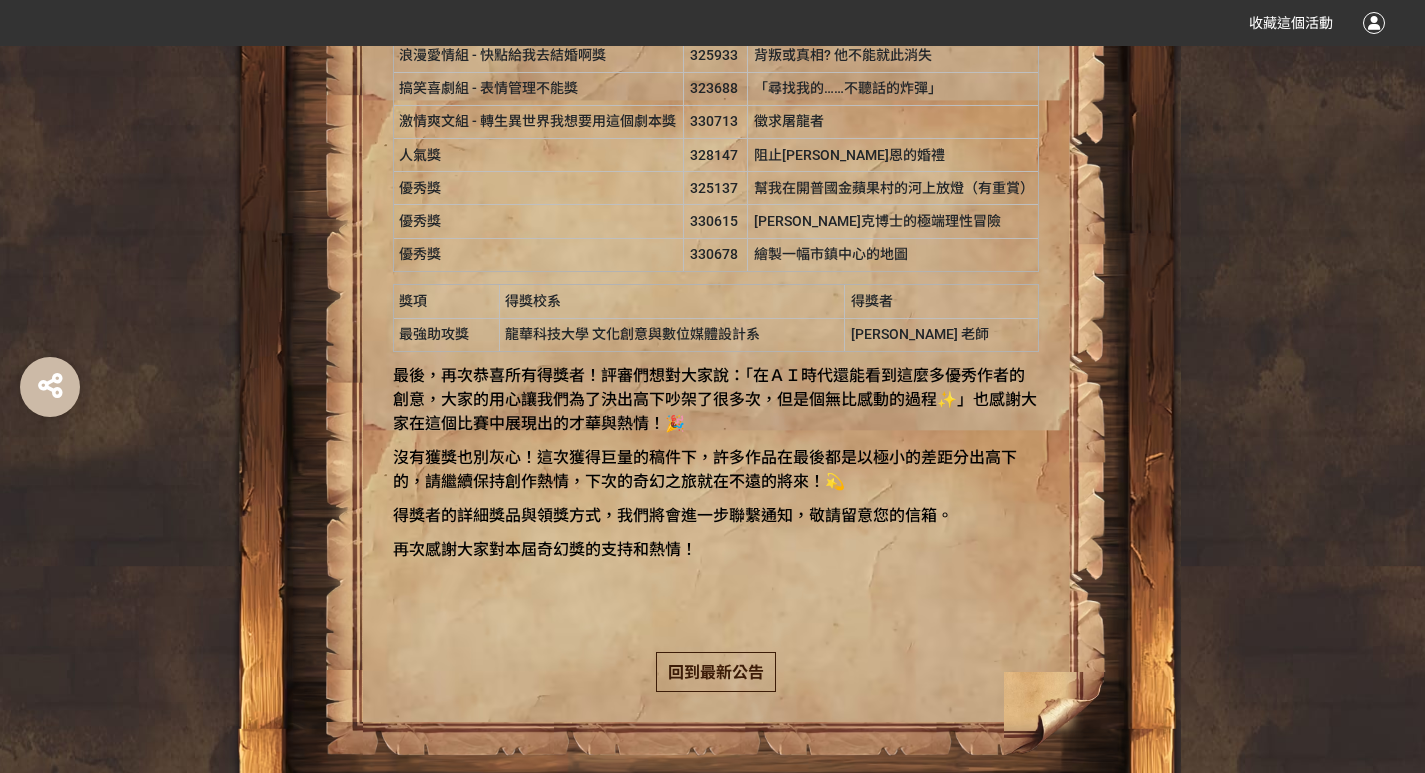 scroll, scrollTop: 1100, scrollLeft: 0, axis: vertical 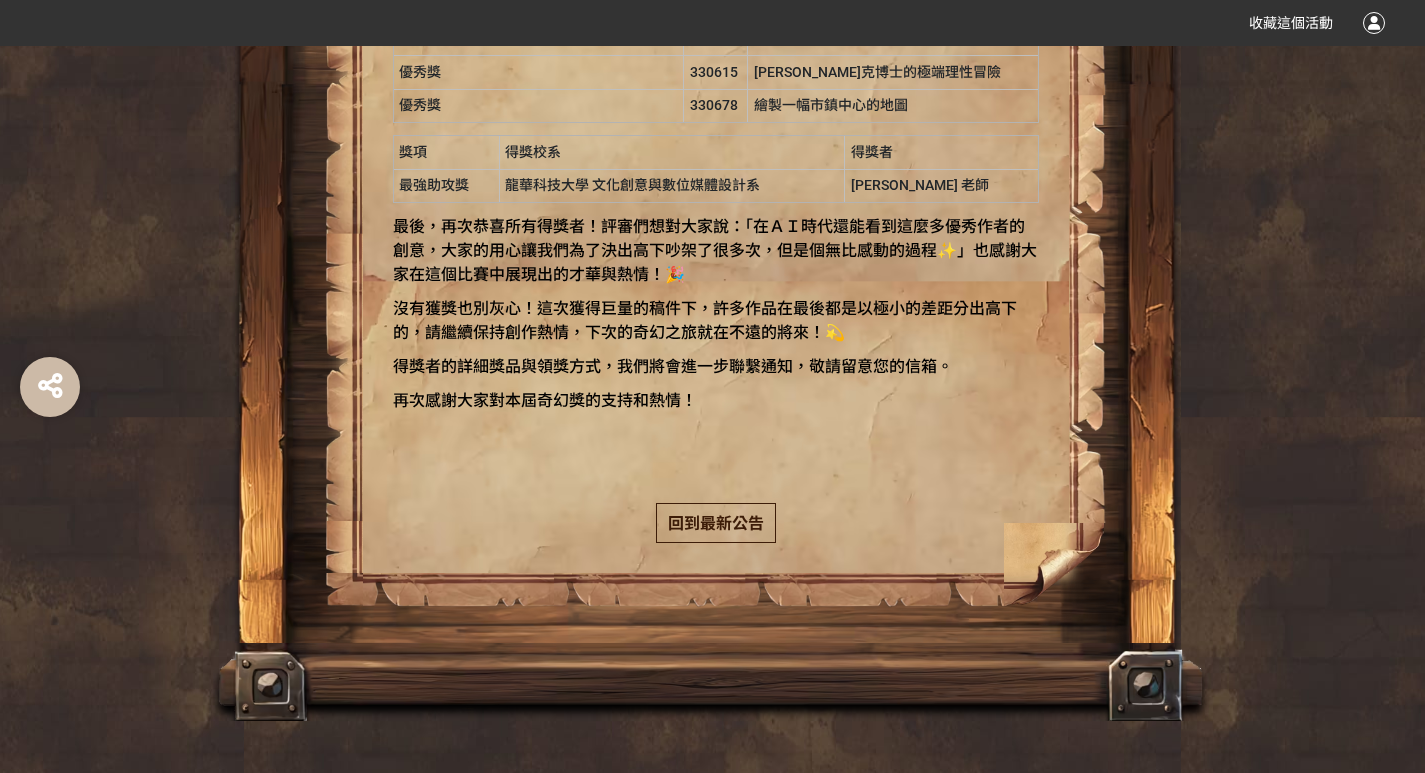 click on "最新公告" at bounding box center (732, 523) 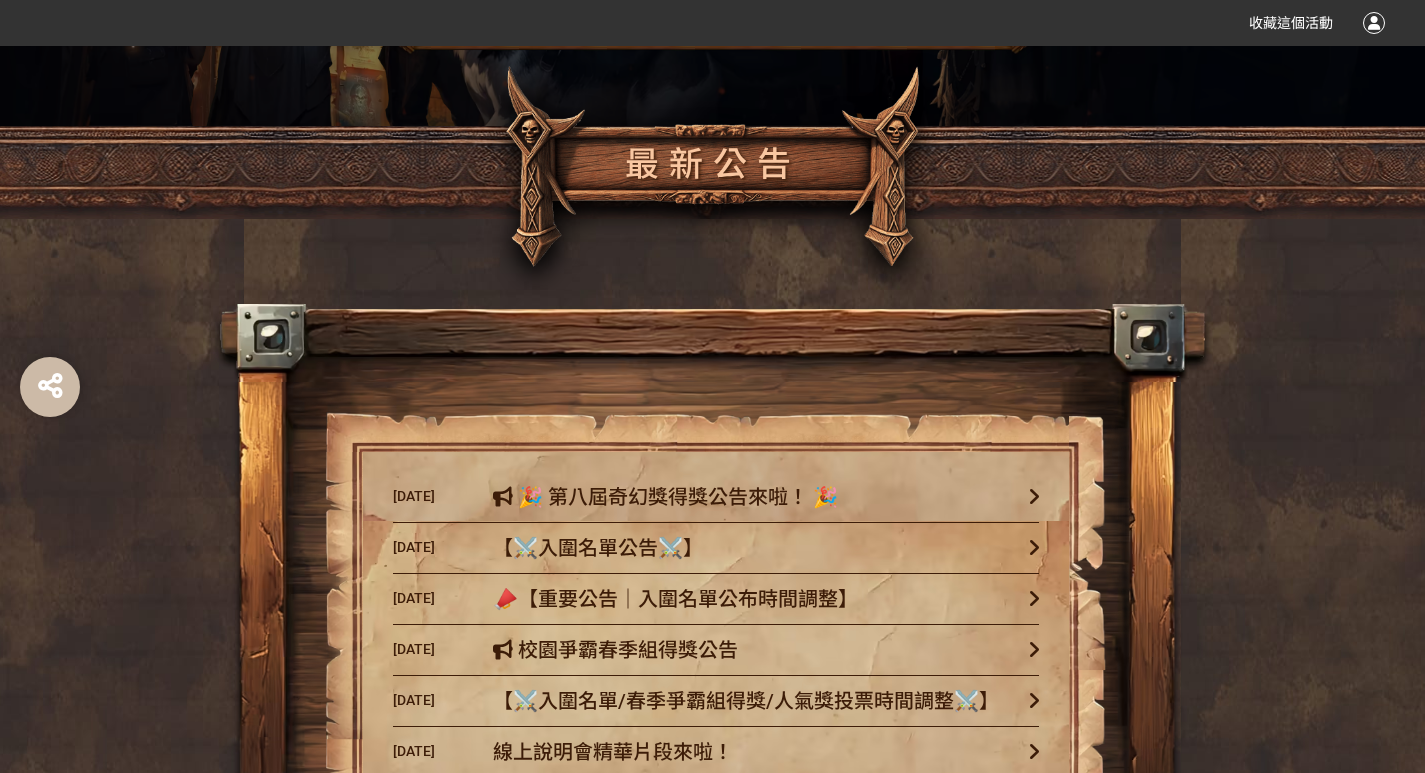 scroll, scrollTop: 600, scrollLeft: 0, axis: vertical 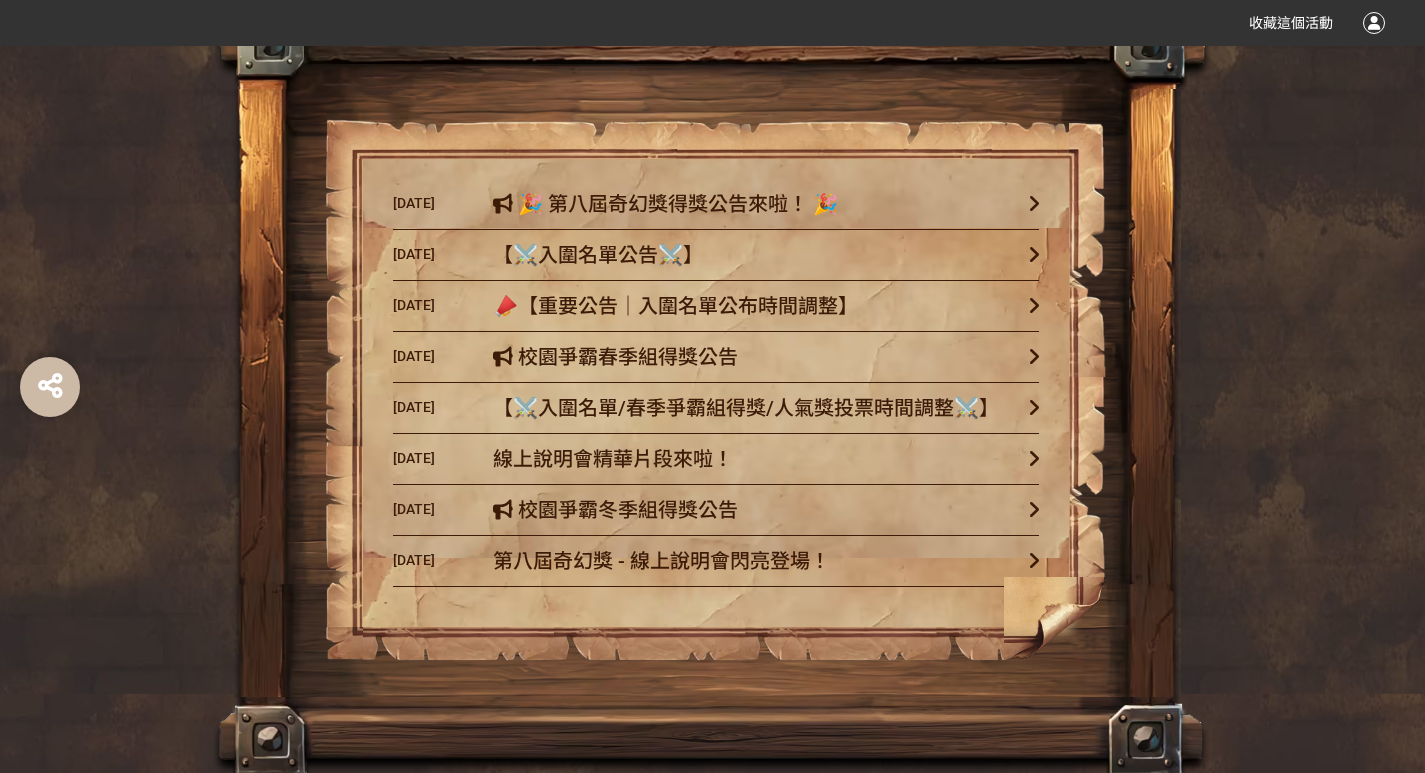 click on "校園爭霸冬季組得獎公告" at bounding box center [756, 510] 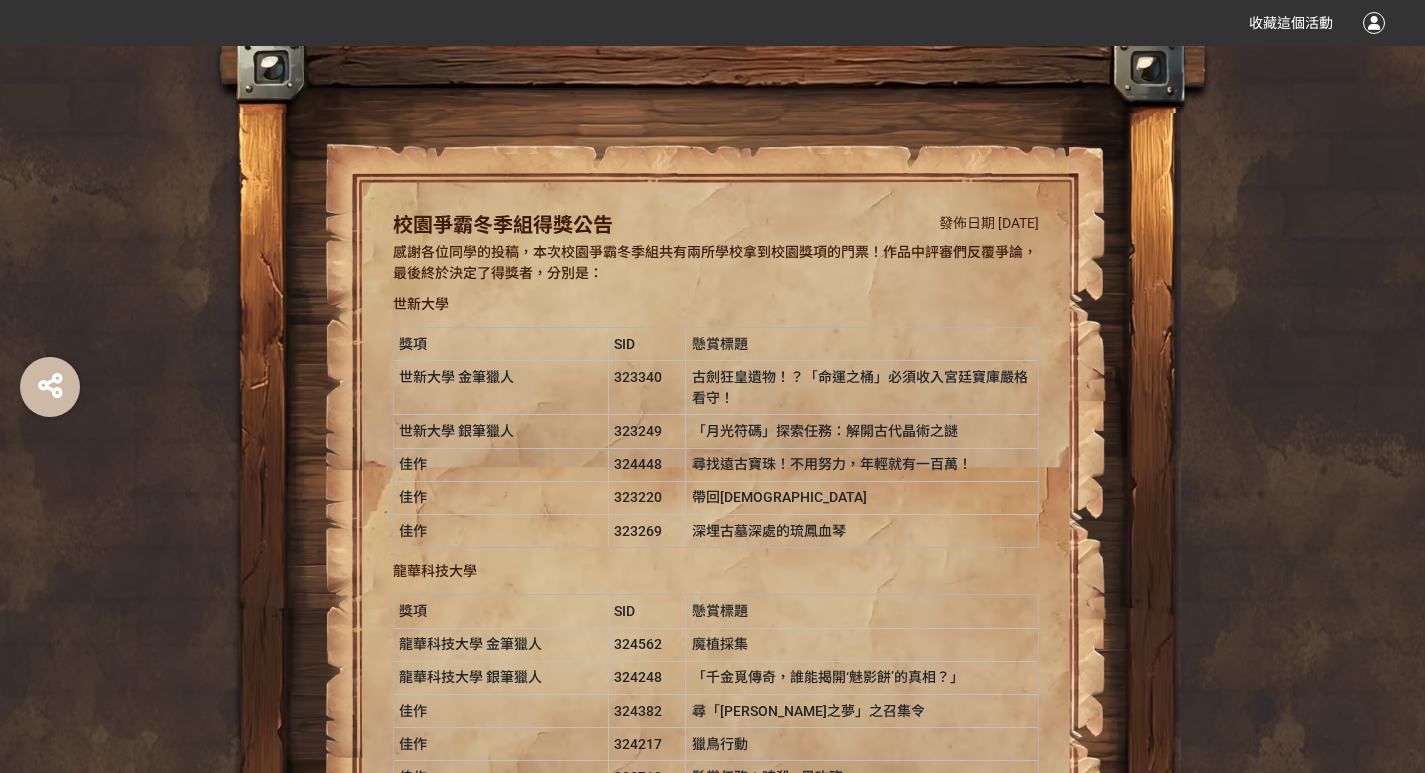 scroll, scrollTop: 600, scrollLeft: 0, axis: vertical 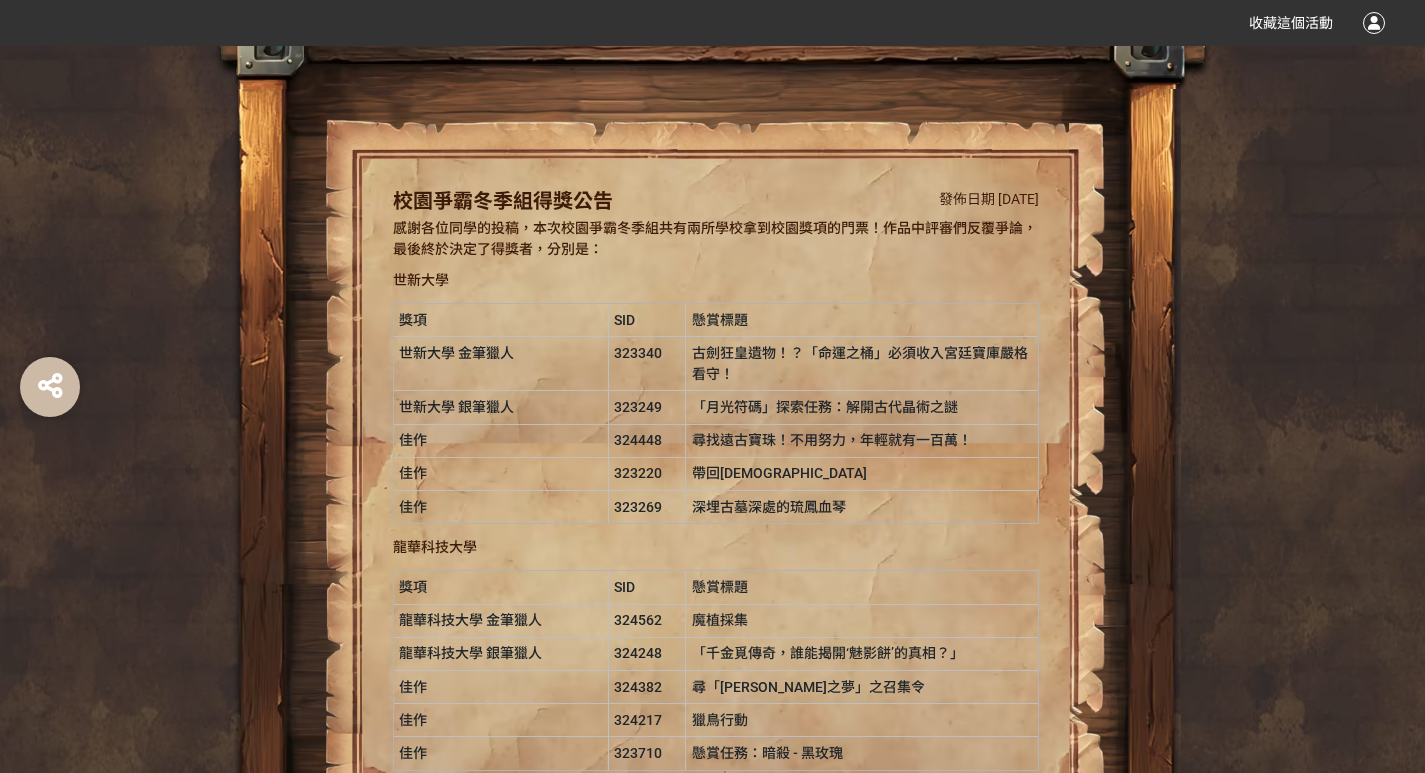 click on "「月光符碼」探索任務：解開古代晶術之謎" at bounding box center [862, 407] 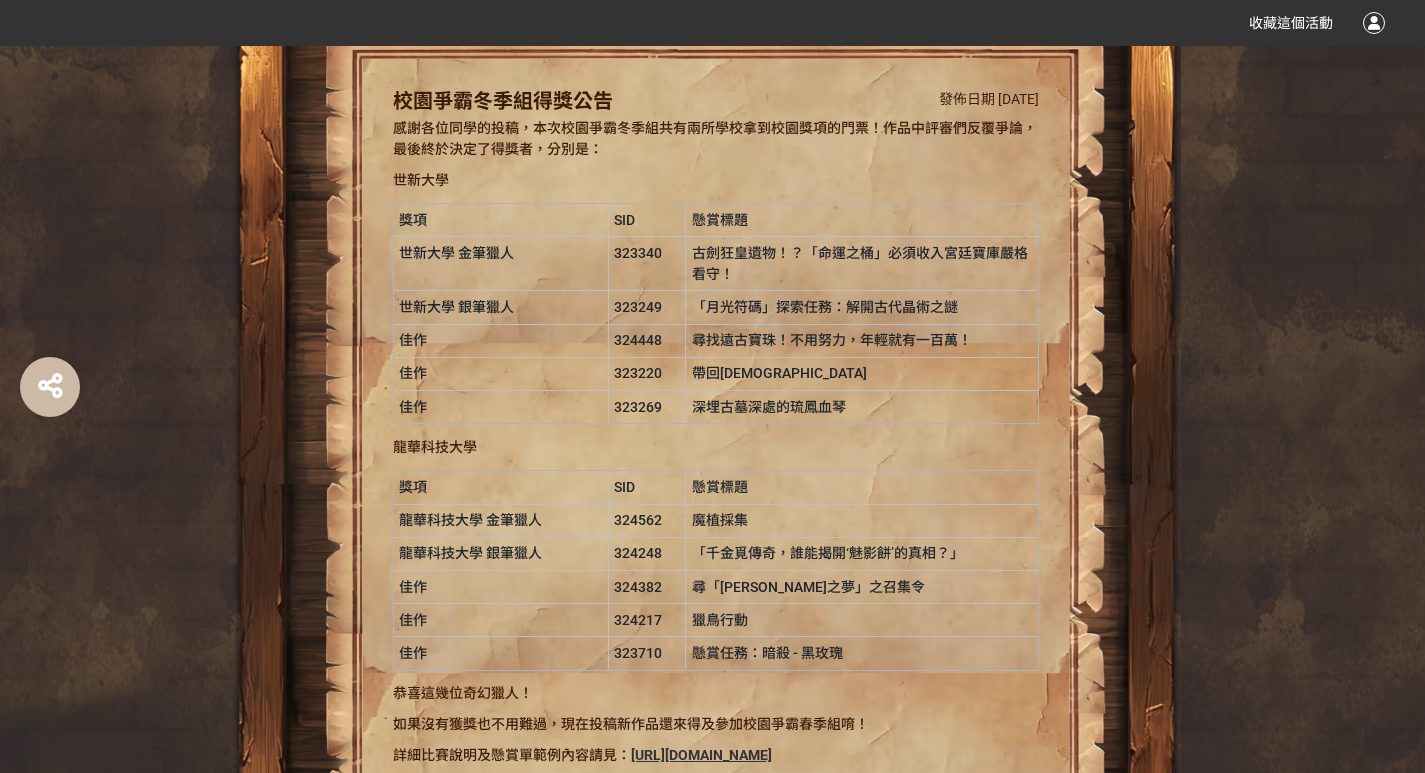 click on "「月光符碼」探索任務：解開古代晶術之謎" at bounding box center [862, 307] 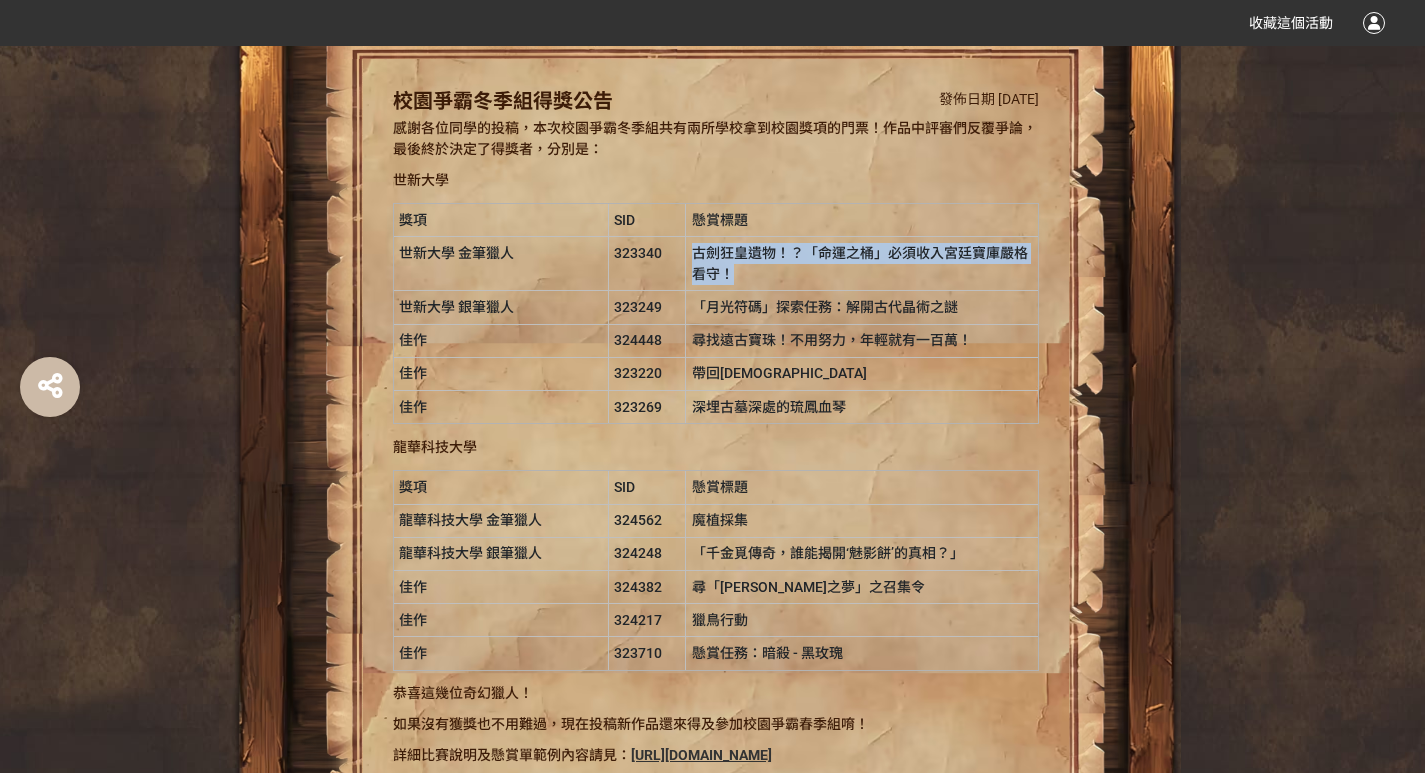 drag, startPoint x: 694, startPoint y: 257, endPoint x: 736, endPoint y: 271, distance: 44.27189 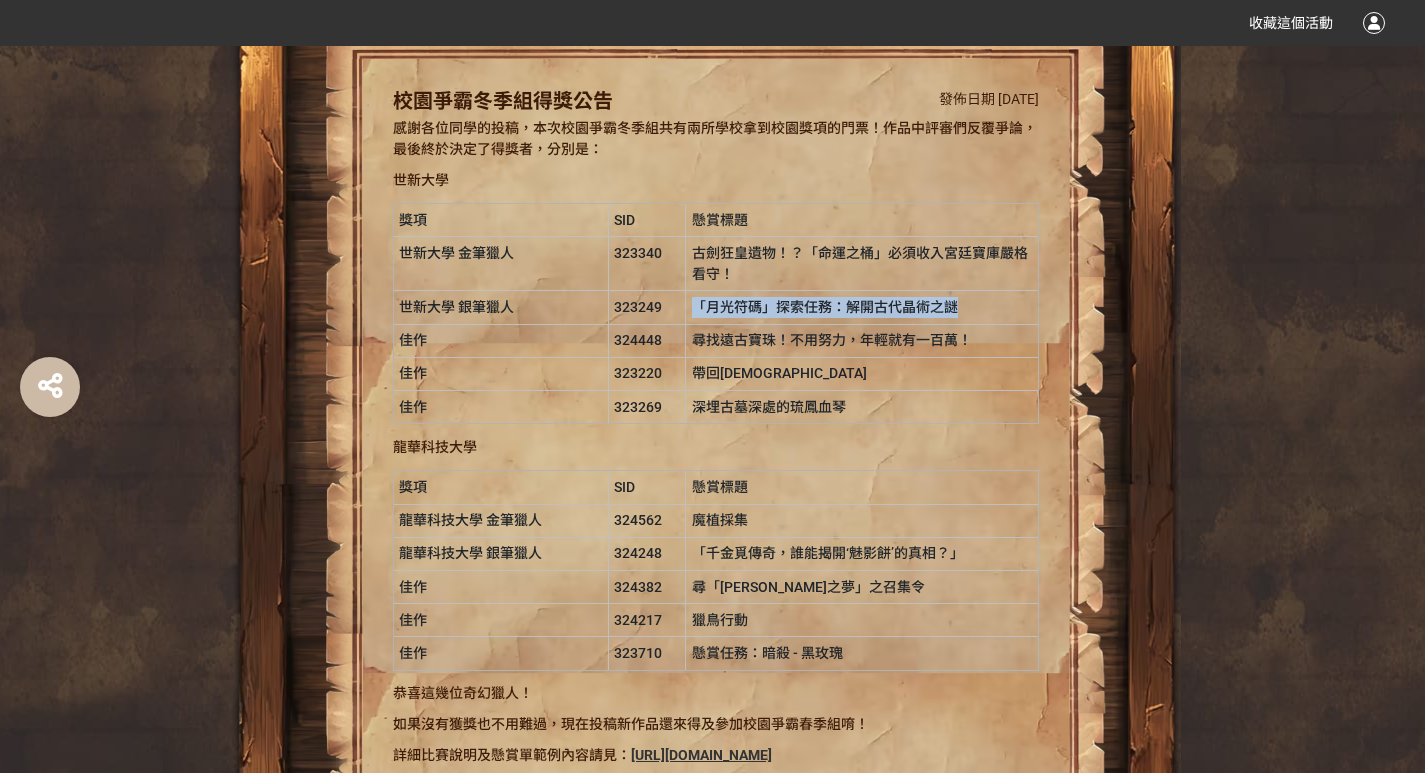 drag, startPoint x: 958, startPoint y: 303, endPoint x: 696, endPoint y: 298, distance: 262.0477 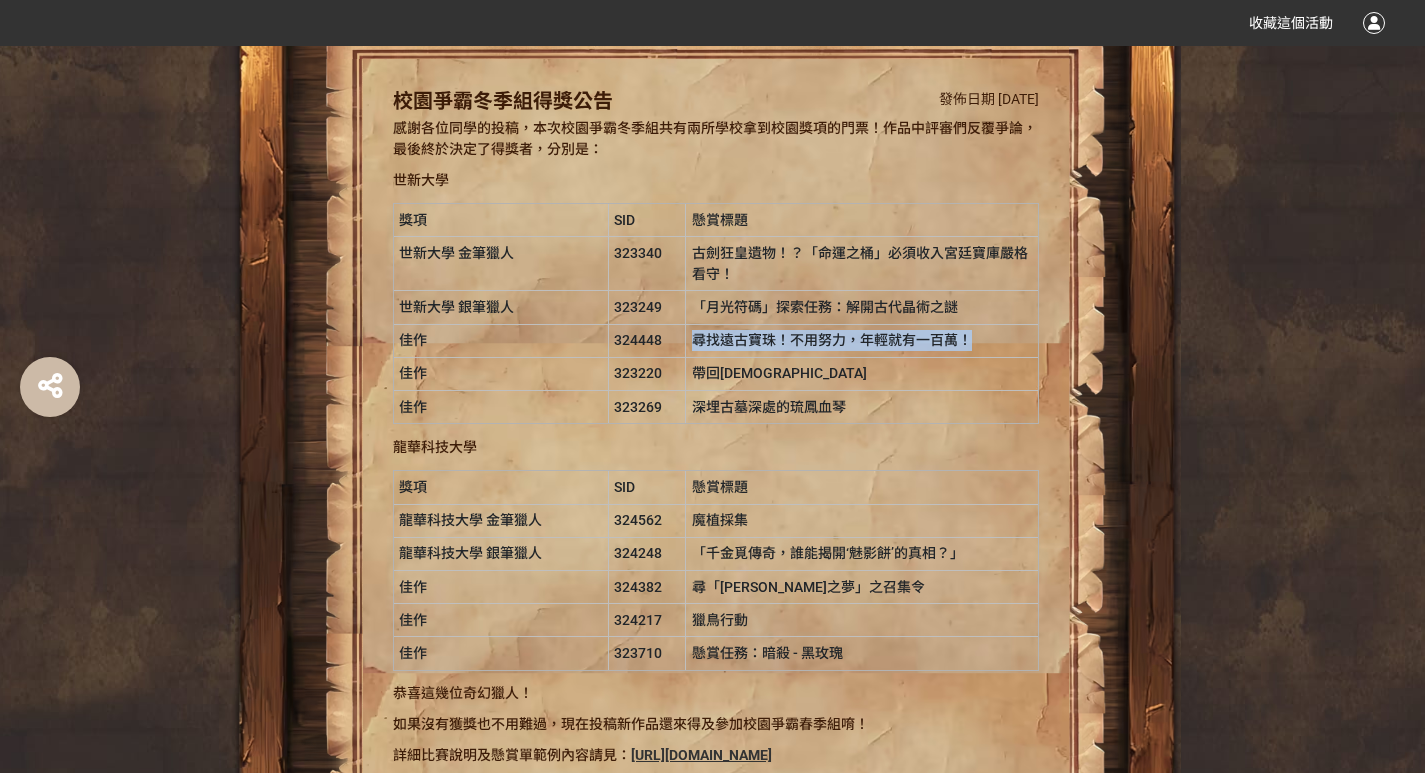 drag, startPoint x: 973, startPoint y: 332, endPoint x: 685, endPoint y: 326, distance: 288.0625 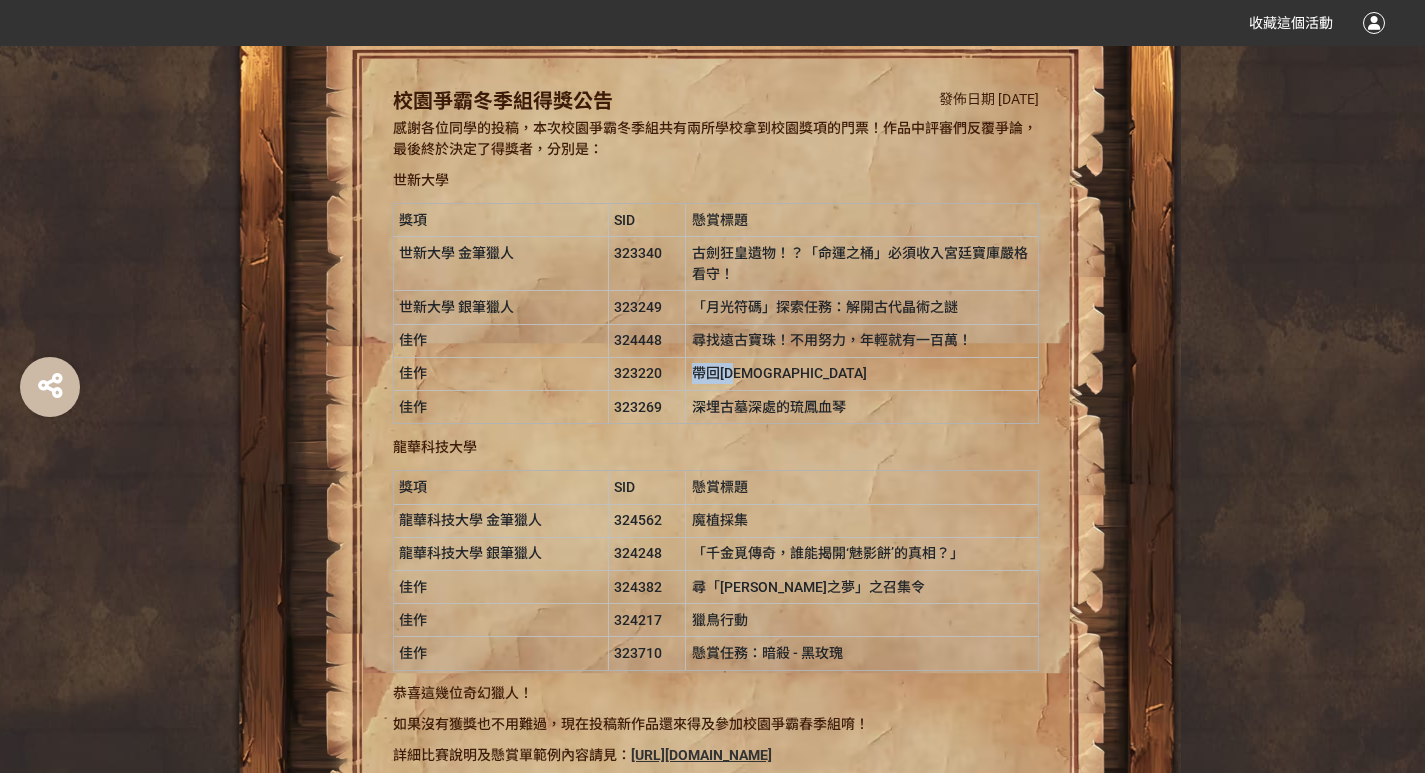 drag, startPoint x: 749, startPoint y: 367, endPoint x: 695, endPoint y: 371, distance: 54.147945 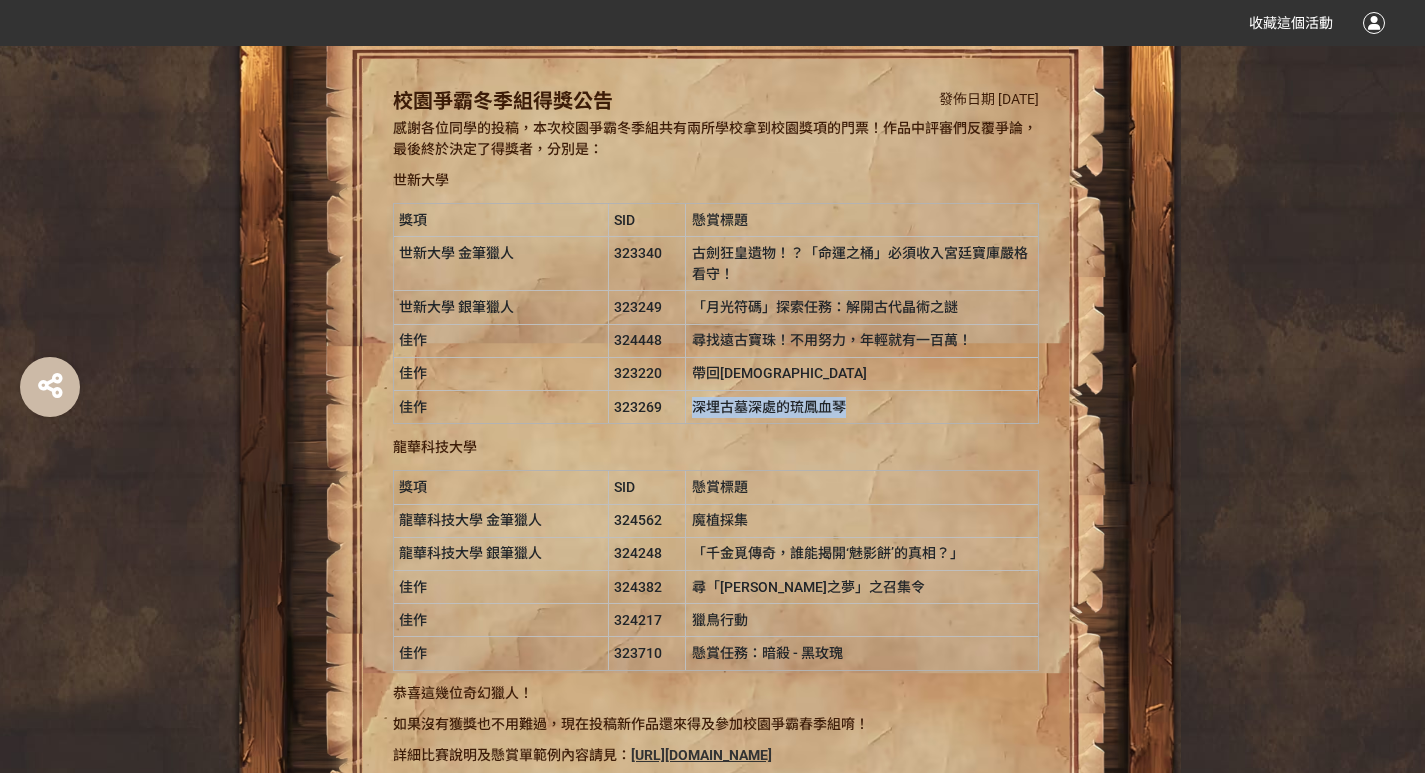 drag, startPoint x: 854, startPoint y: 404, endPoint x: 674, endPoint y: 405, distance: 180.00278 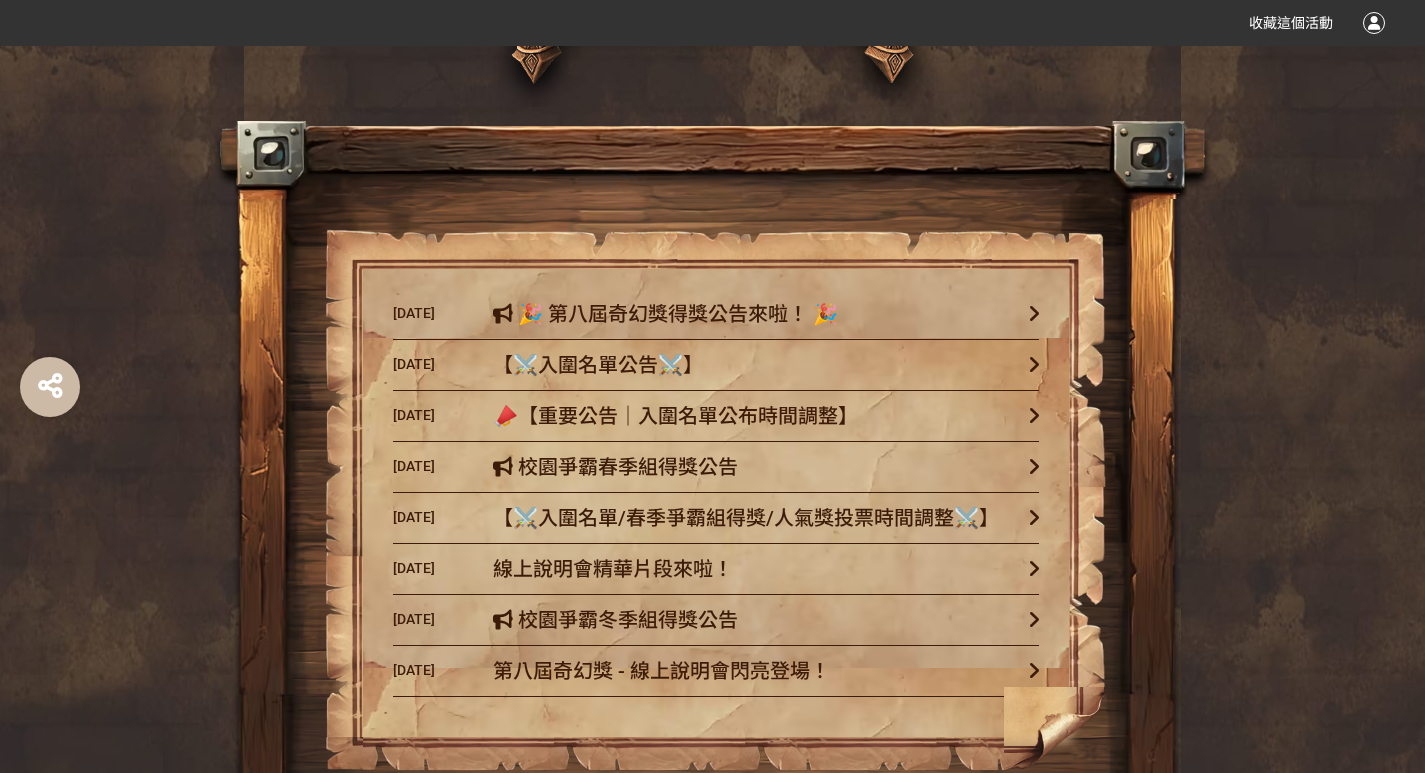 scroll, scrollTop: 700, scrollLeft: 0, axis: vertical 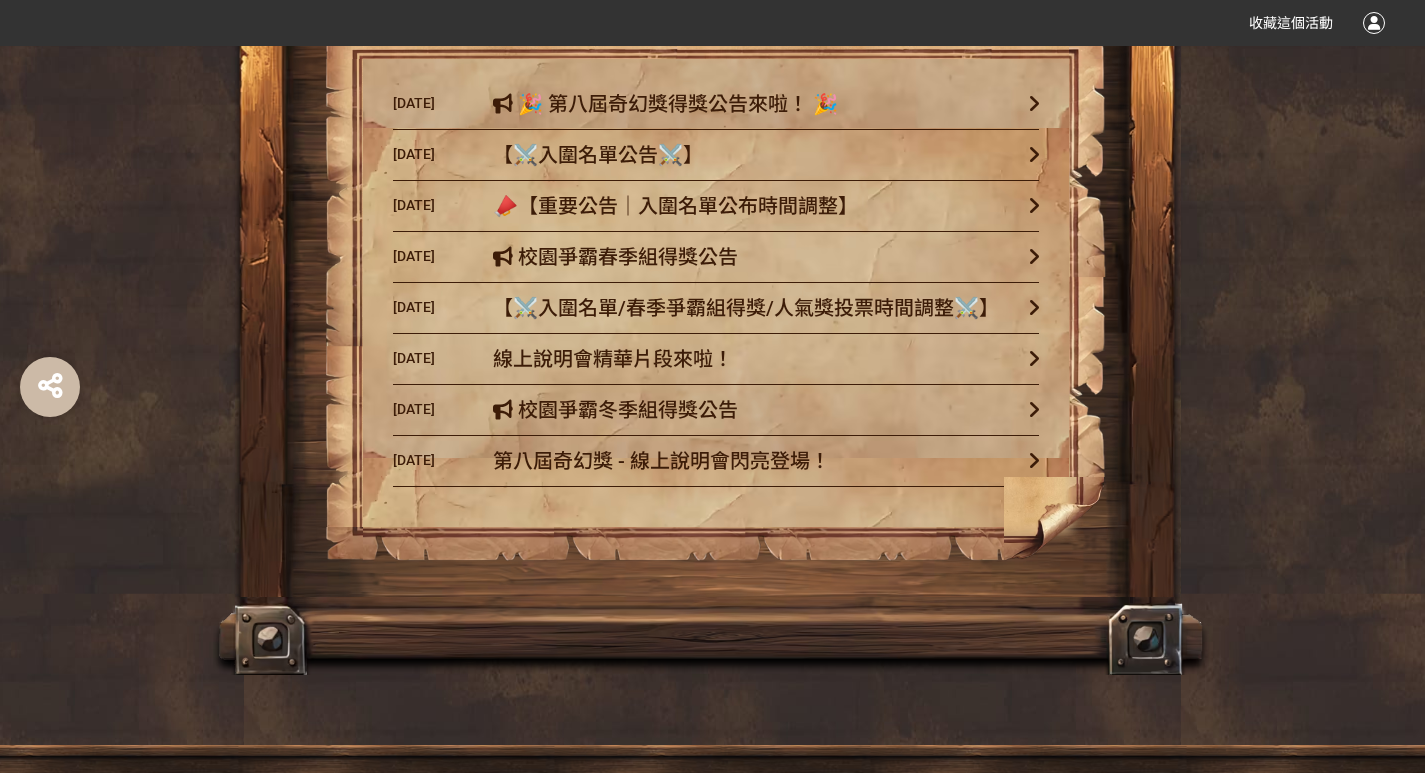 click on "校園爭霸春季組得獎公告" at bounding box center [756, 257] 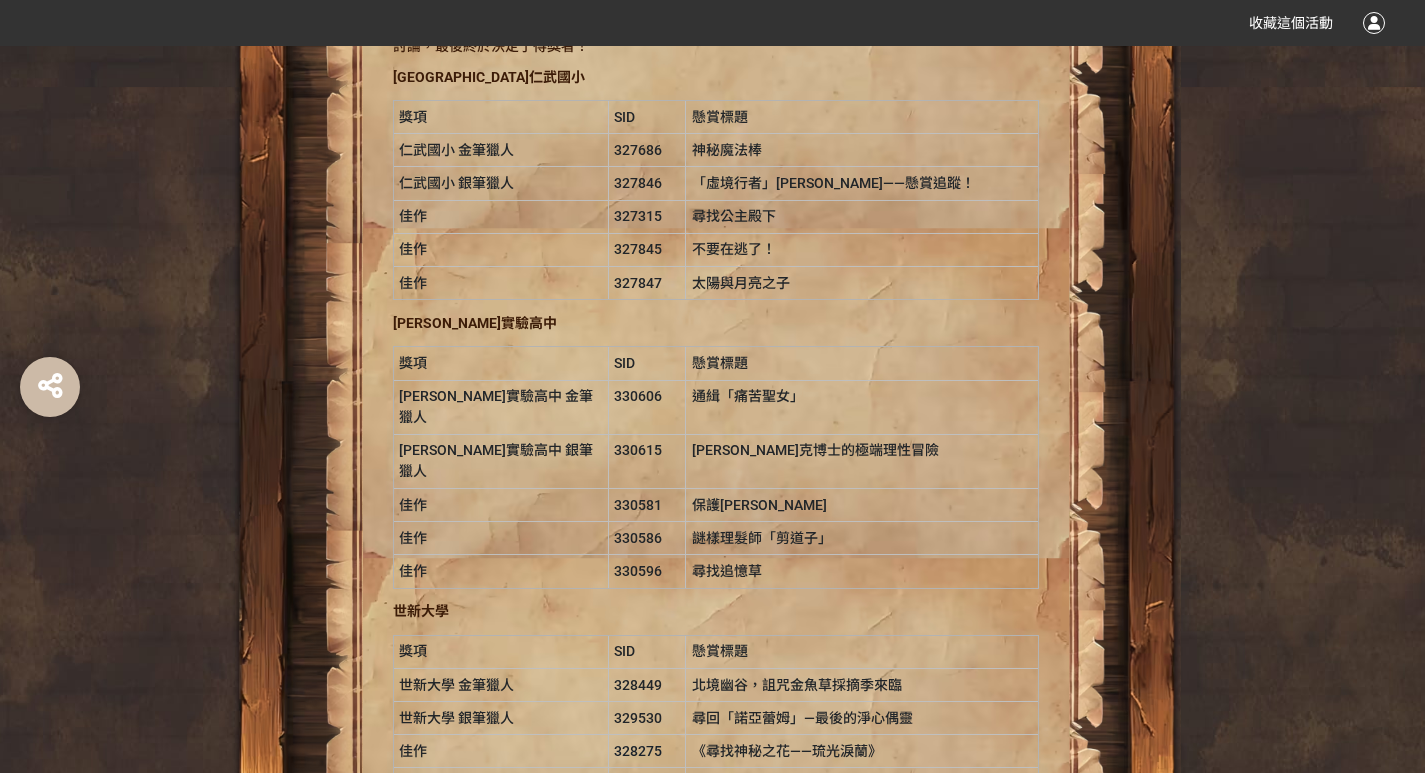 scroll, scrollTop: 1100, scrollLeft: 0, axis: vertical 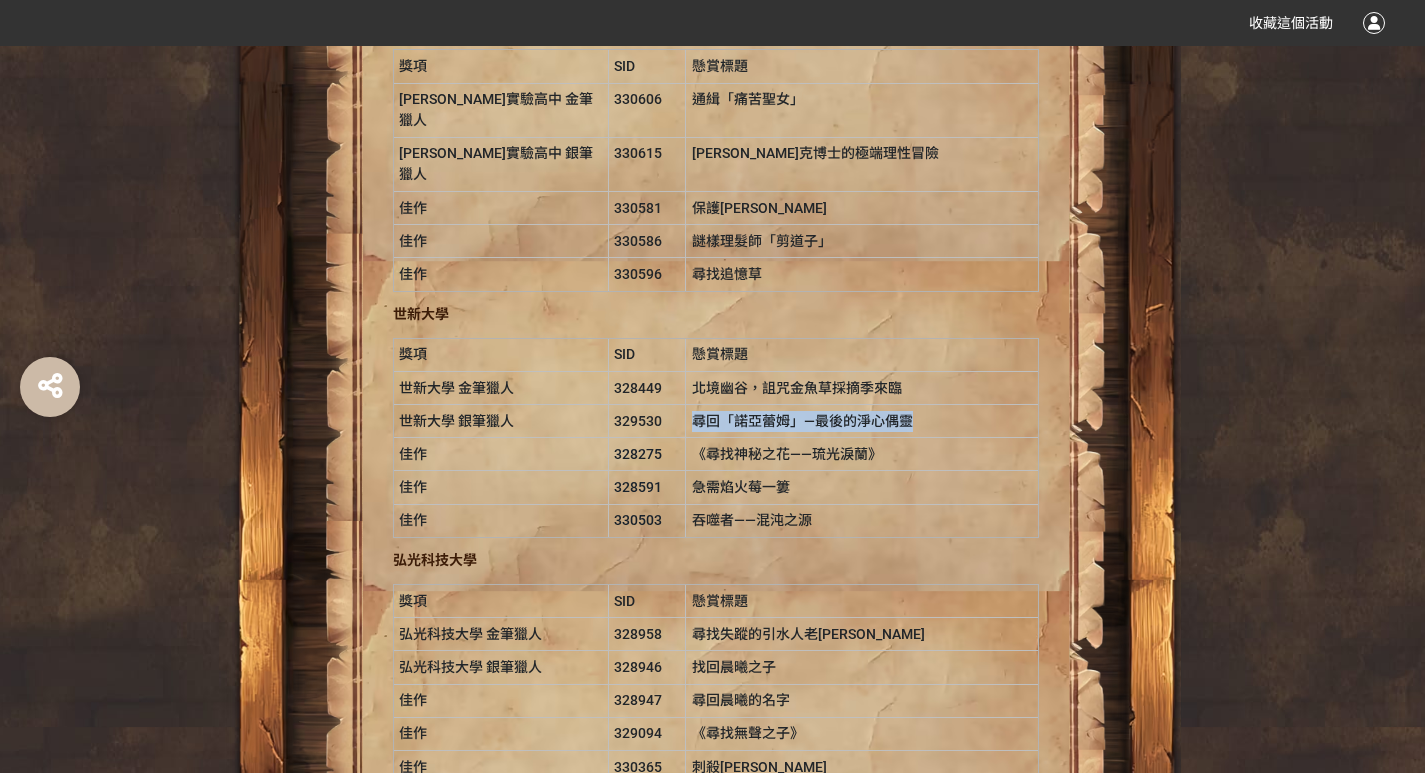 drag, startPoint x: 928, startPoint y: 376, endPoint x: 690, endPoint y: 385, distance: 238.1701 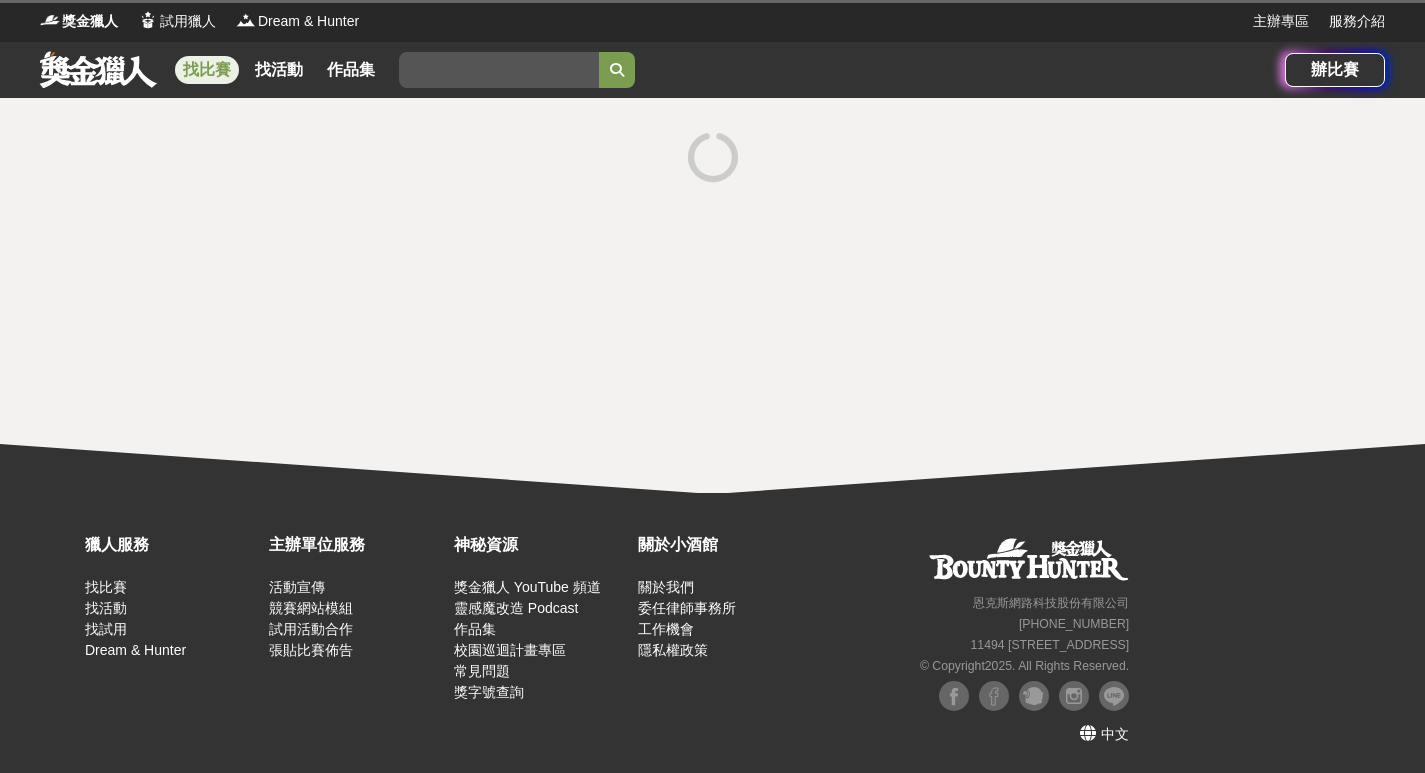 scroll, scrollTop: 0, scrollLeft: 0, axis: both 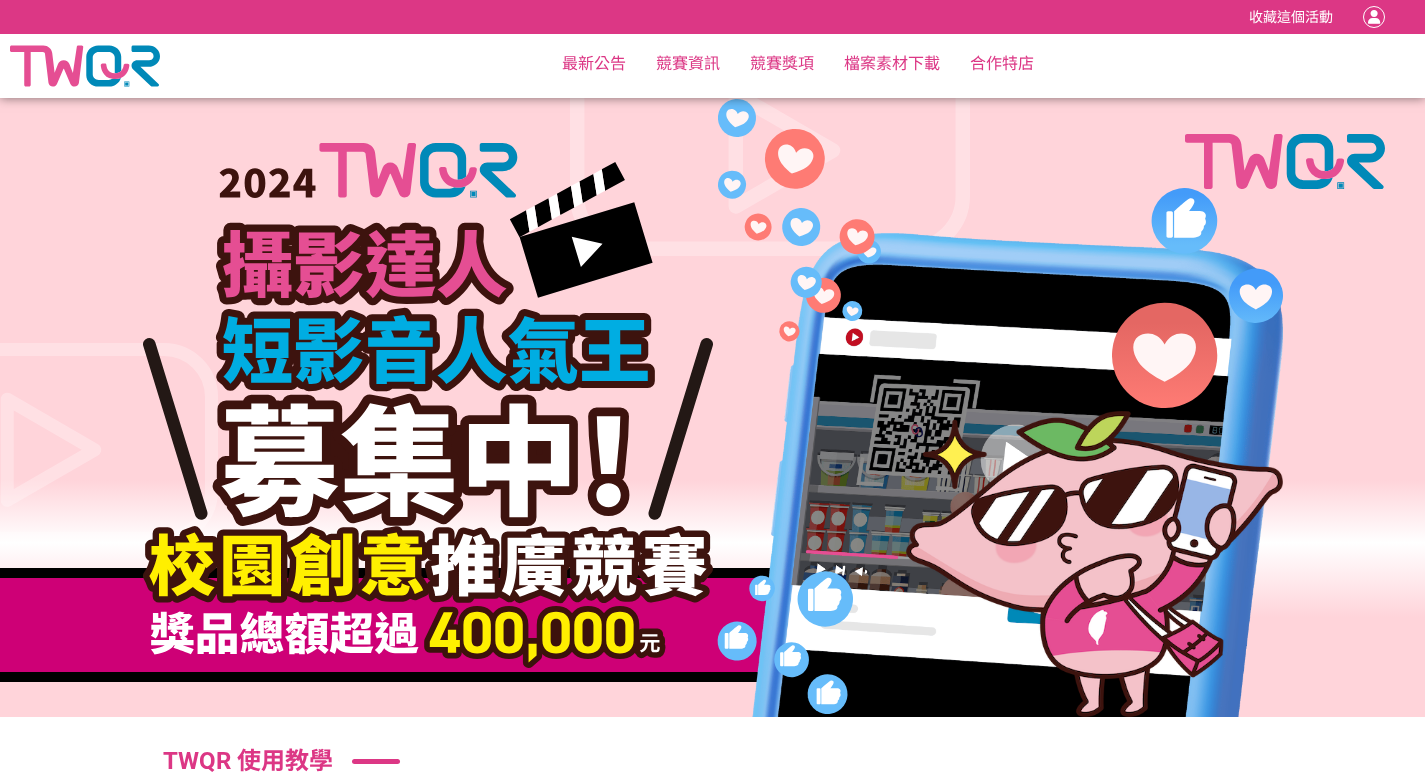 click on "最新公告 競賽資訊 競賽獎項 檔案素材下載 合作特店 得獎公布" at bounding box center (712, 66) 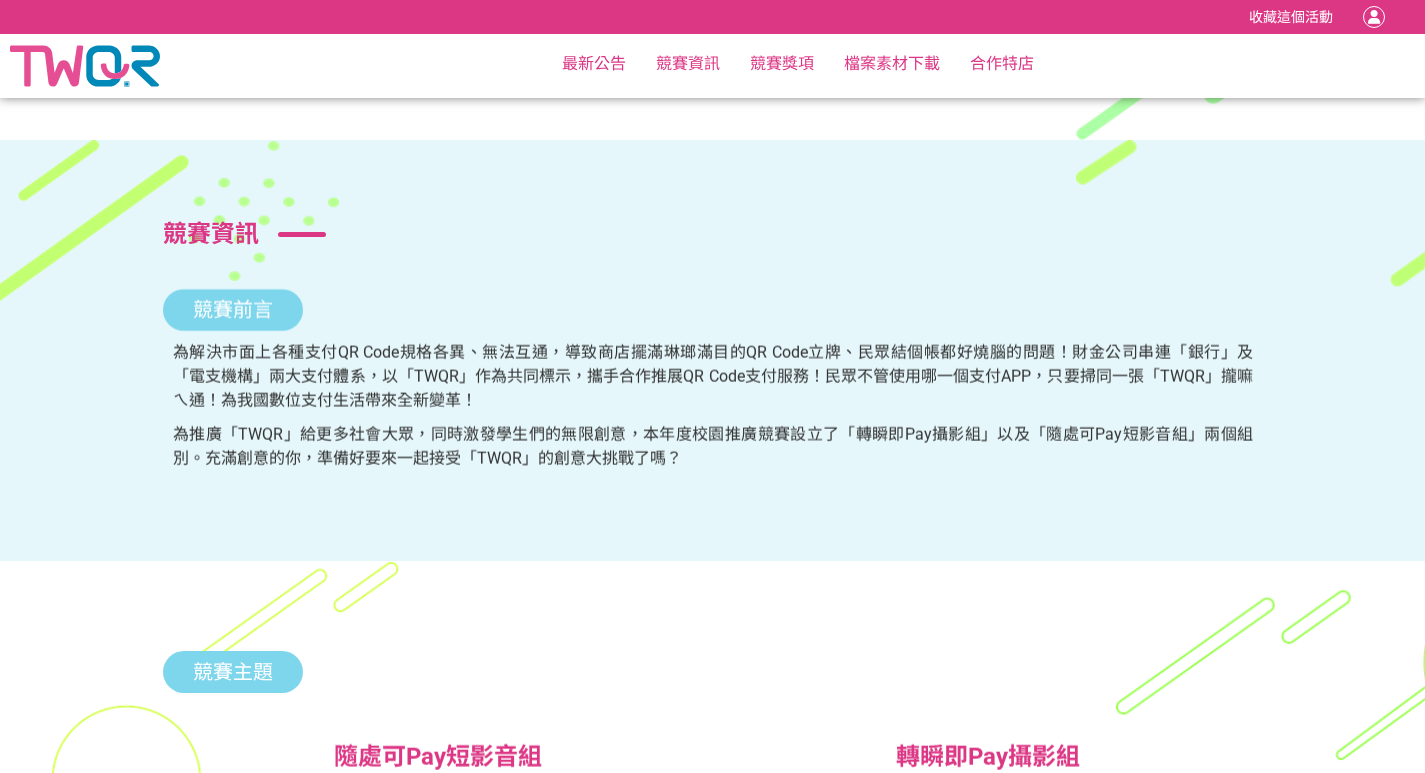 scroll, scrollTop: 1500, scrollLeft: 0, axis: vertical 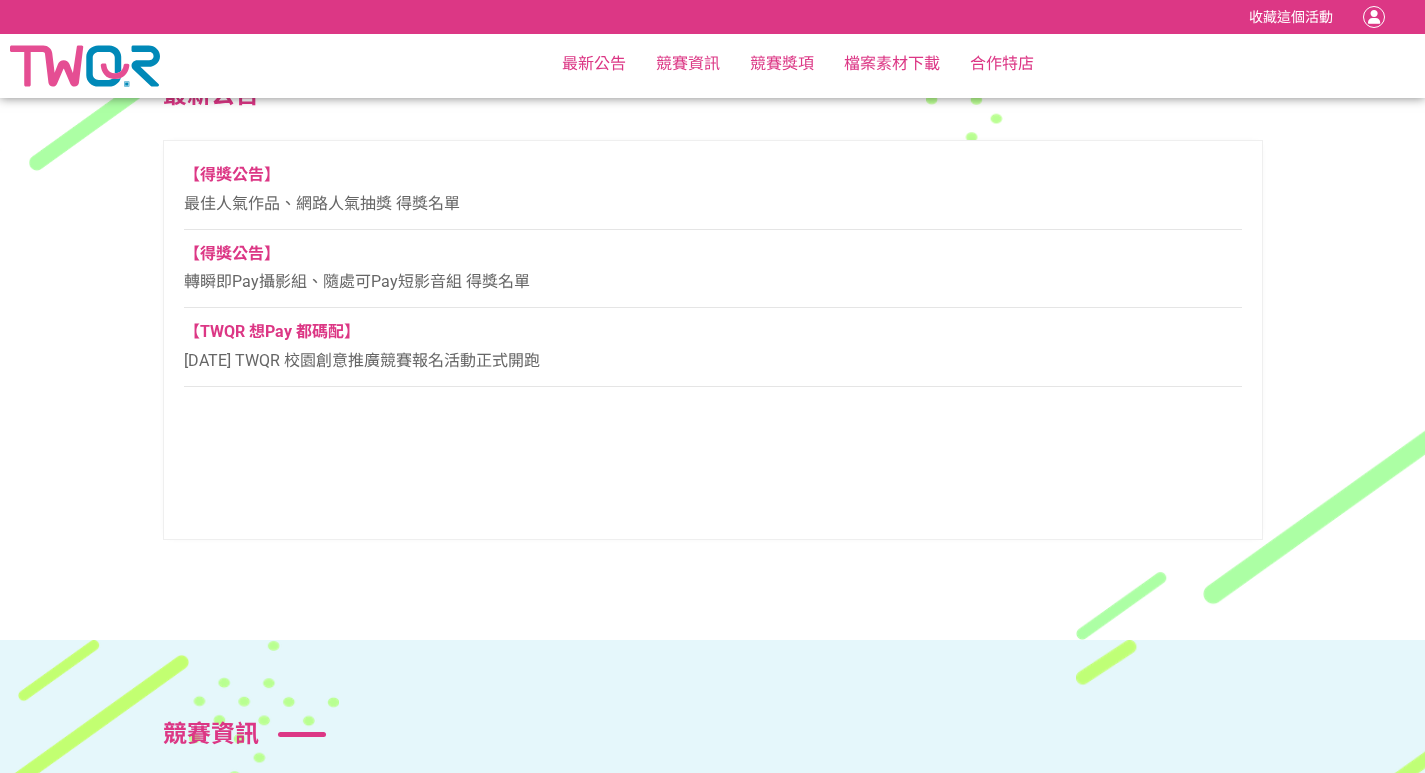 click on "【得獎公告】 最佳人氣作品、網路人氣抽獎 得獎名單" 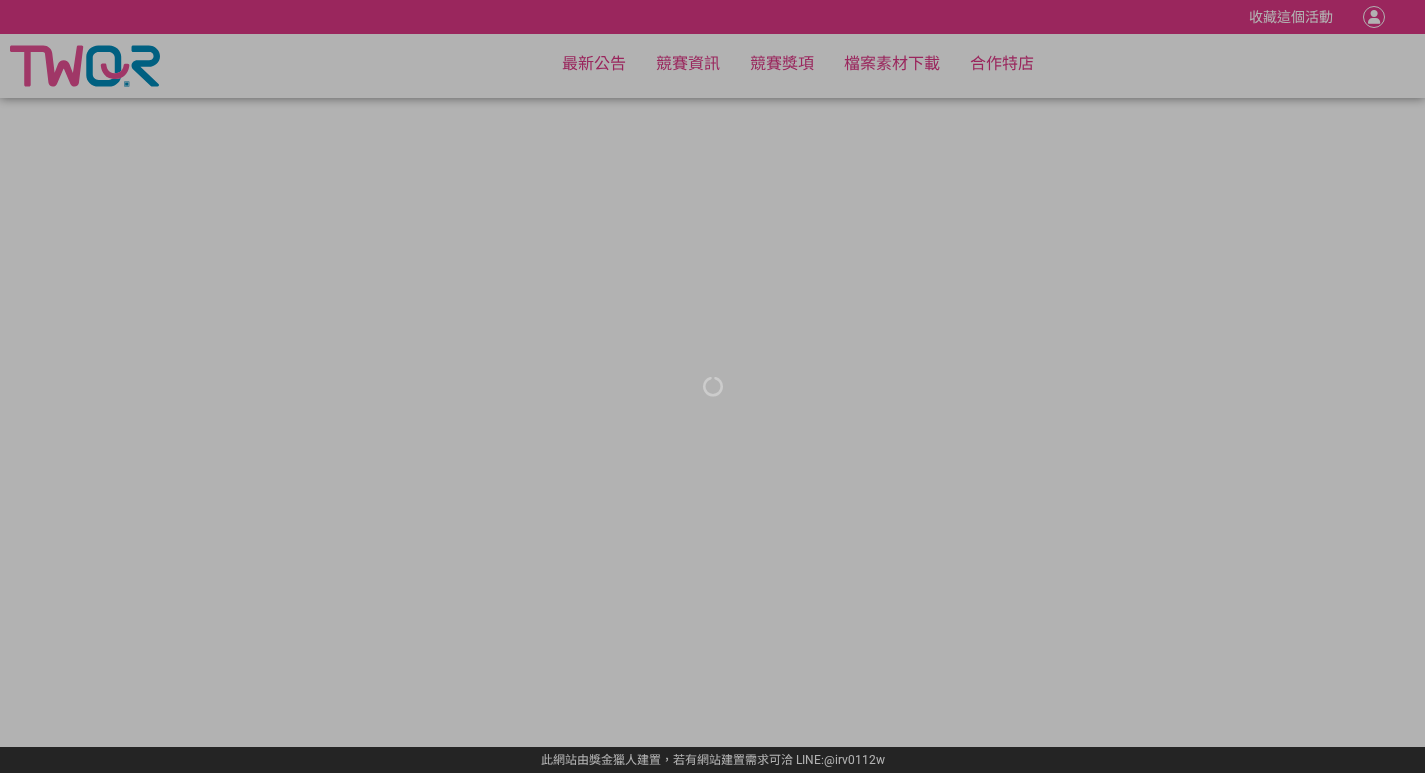 scroll, scrollTop: 0, scrollLeft: 0, axis: both 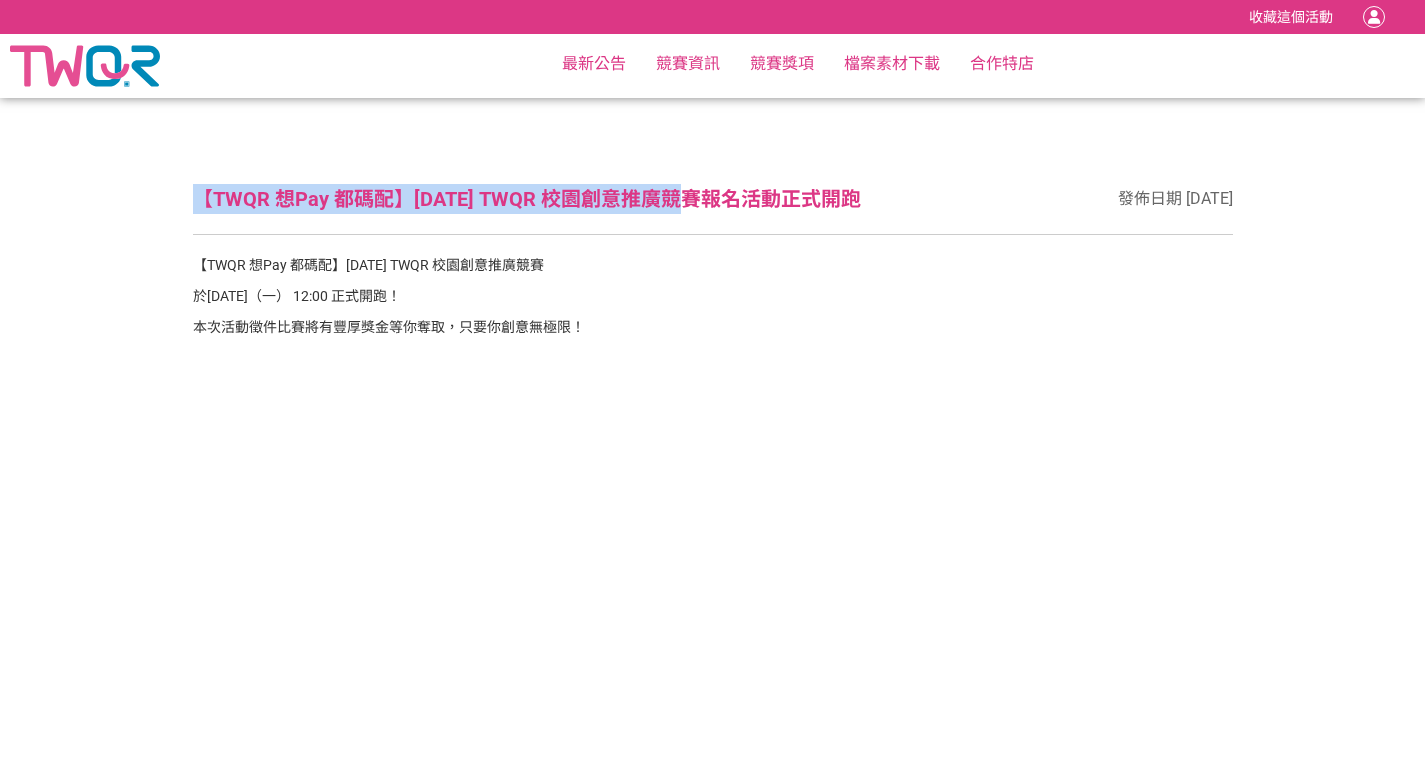 drag, startPoint x: 696, startPoint y: 201, endPoint x: 192, endPoint y: 198, distance: 504.00894 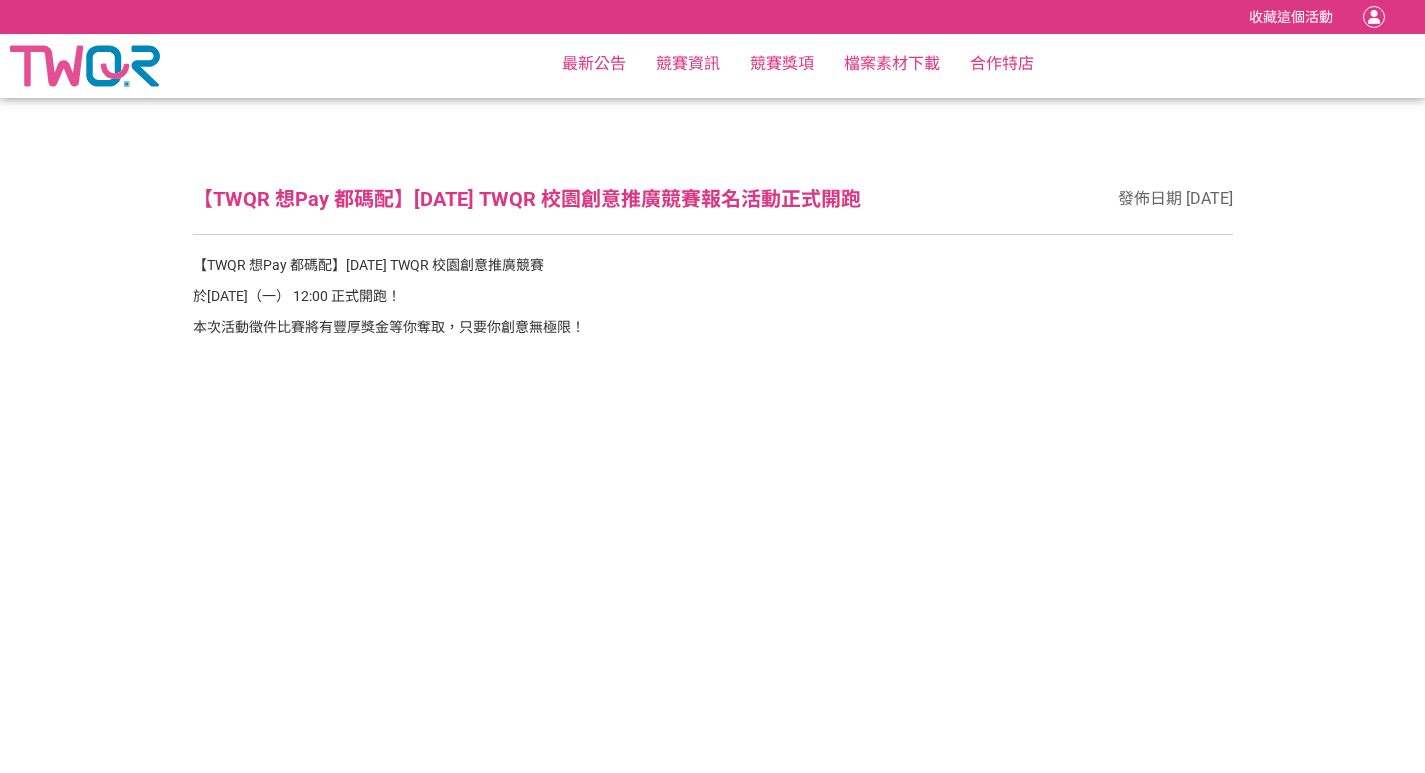 click on "【TWQR 想Pay 都碼配】2024年 TWQR 校園創意推廣競賽 於2024年8月19日（一） 12:00 正式開跑！ 本次活動徵件比賽將有豐厚獎金等你奪取，只要你創意無極限！" 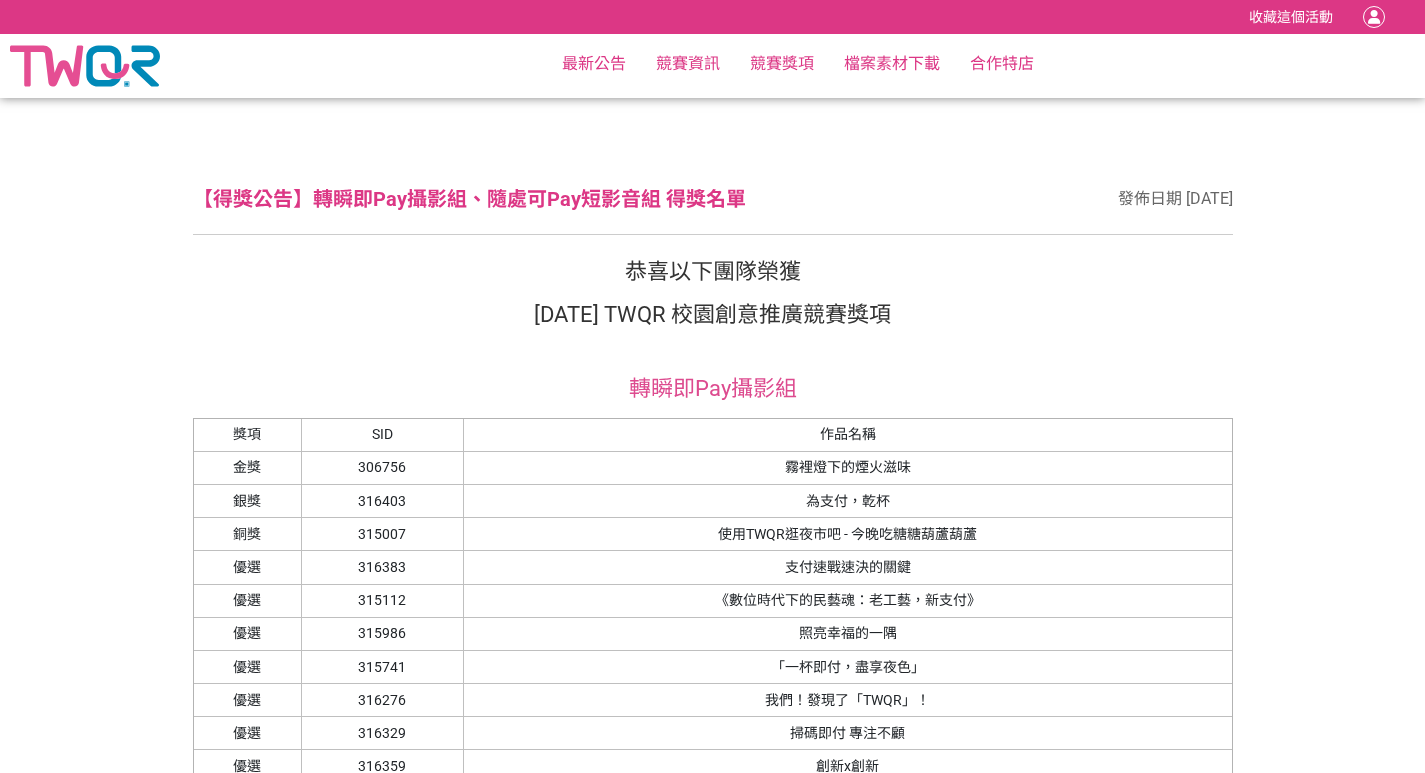 scroll, scrollTop: 0, scrollLeft: 0, axis: both 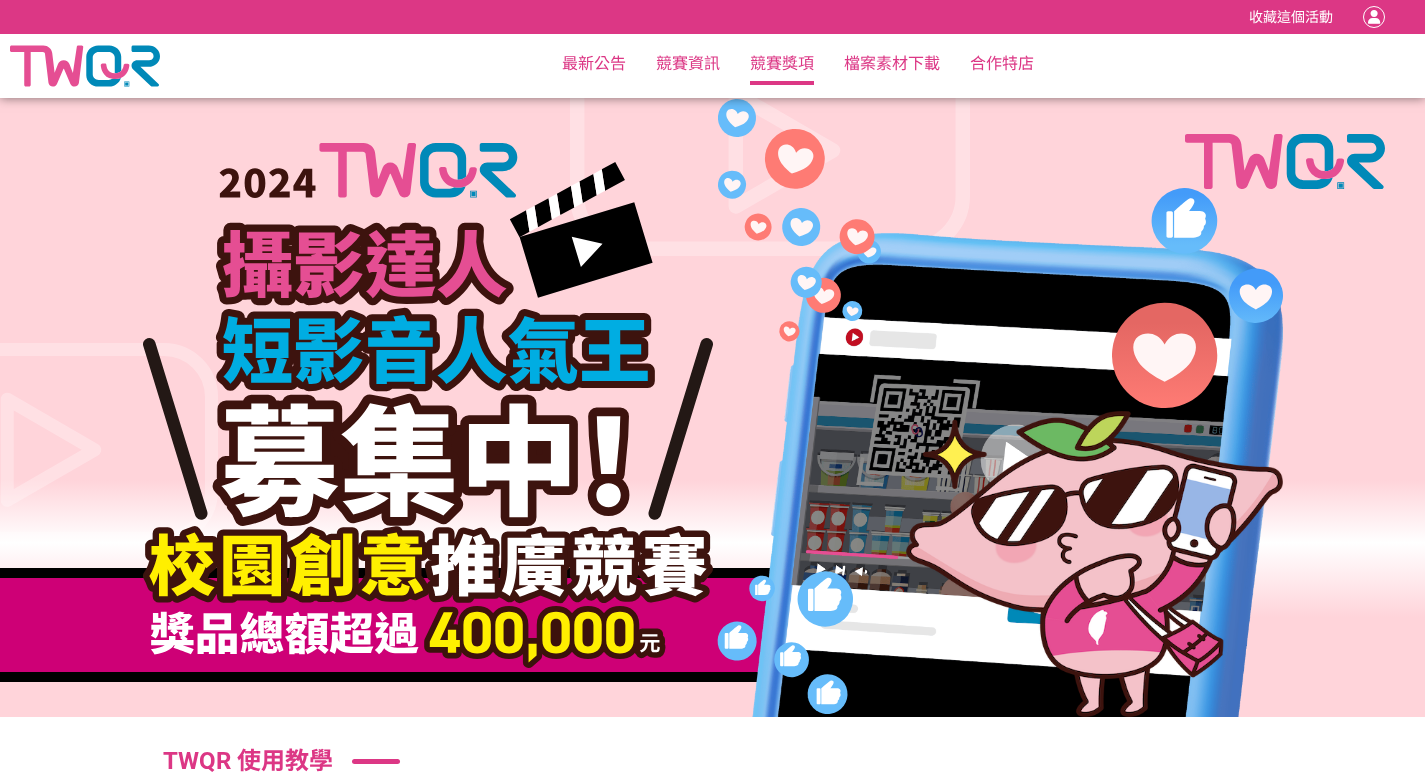 click on "競賽獎項" 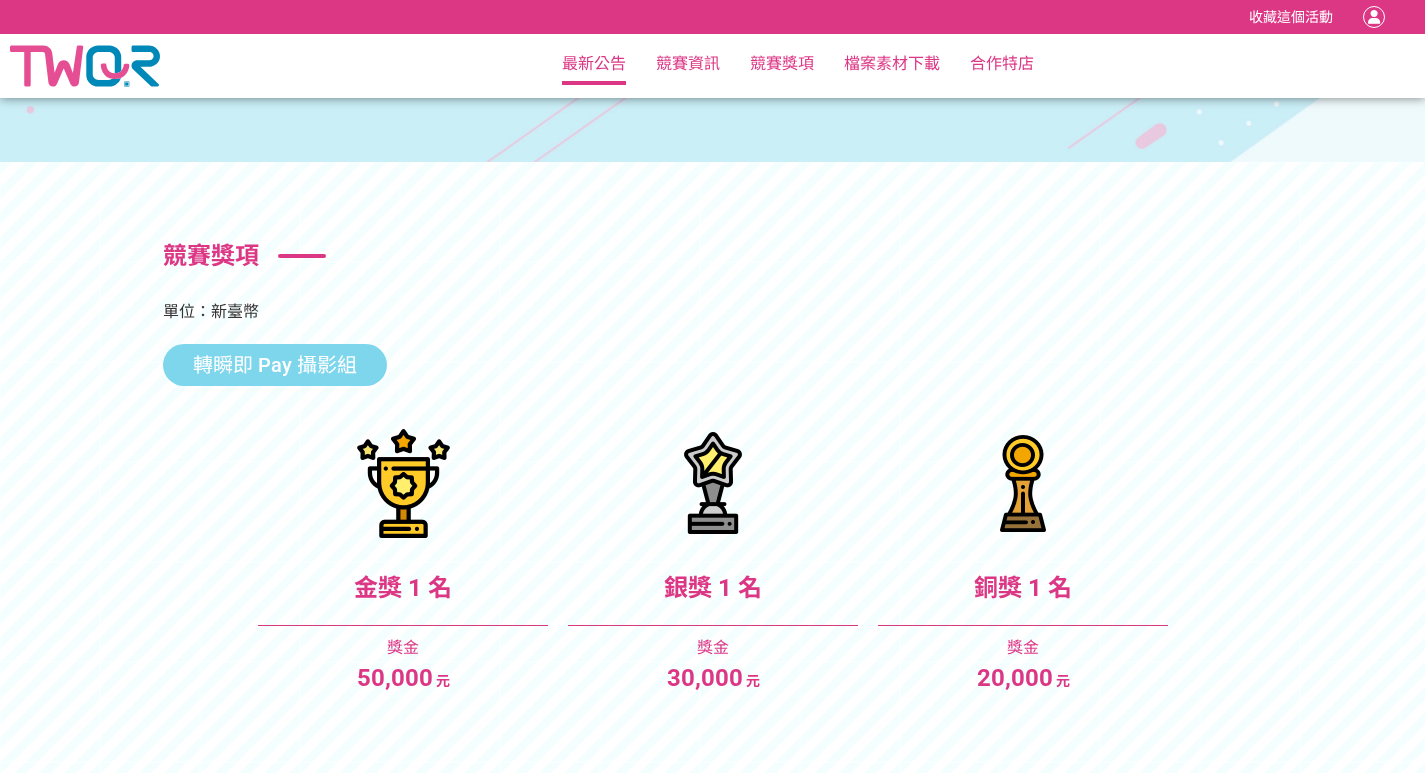 click on "最新公告" 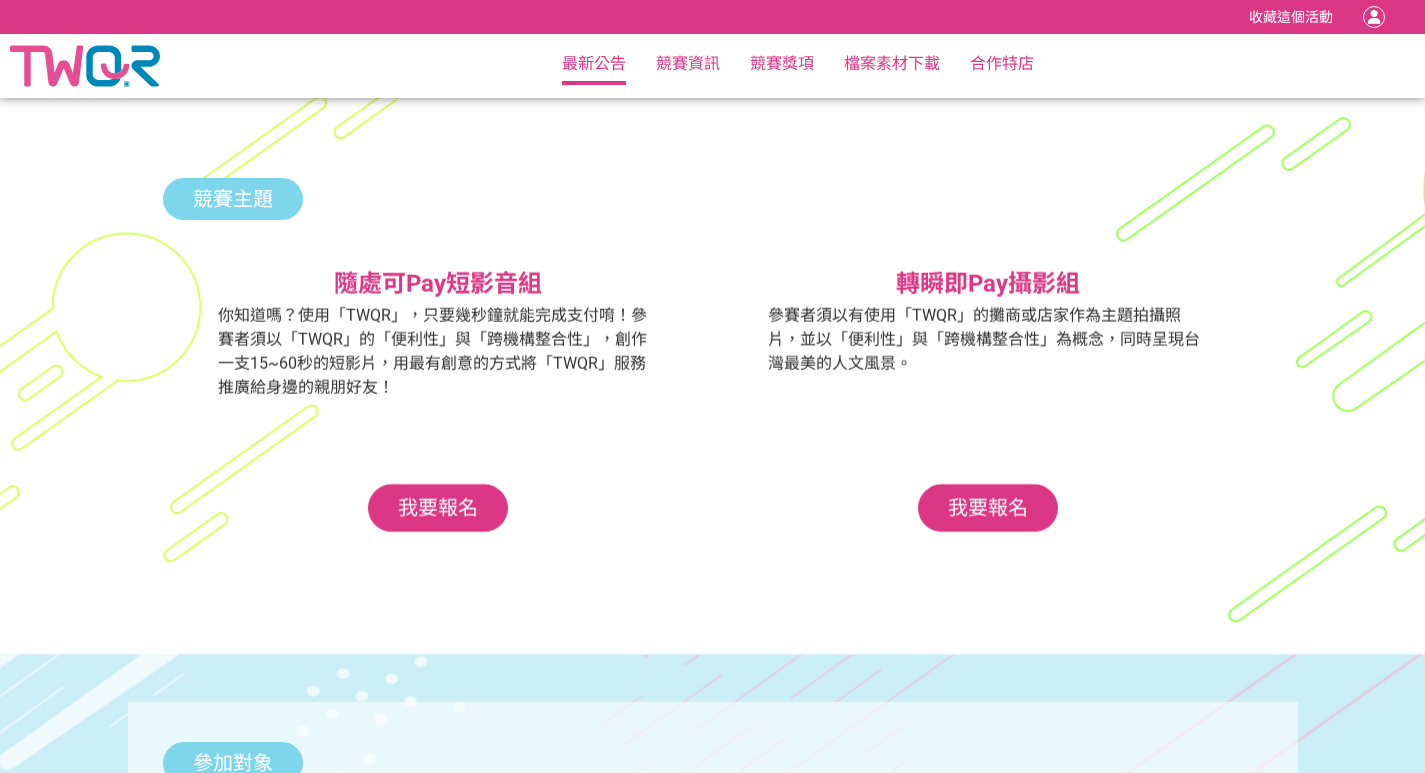scroll, scrollTop: 1364, scrollLeft: 0, axis: vertical 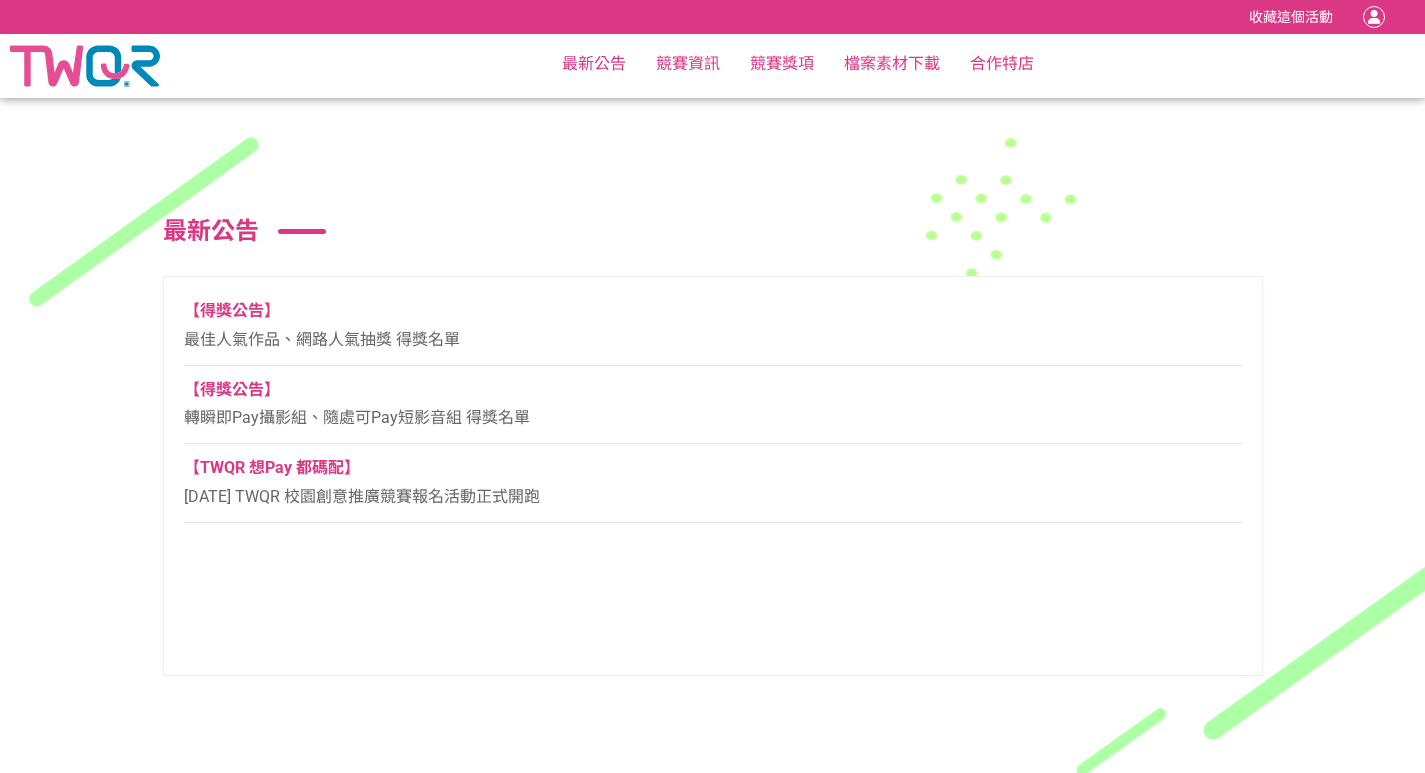 click on "【得獎公告】" at bounding box center [232, 310] 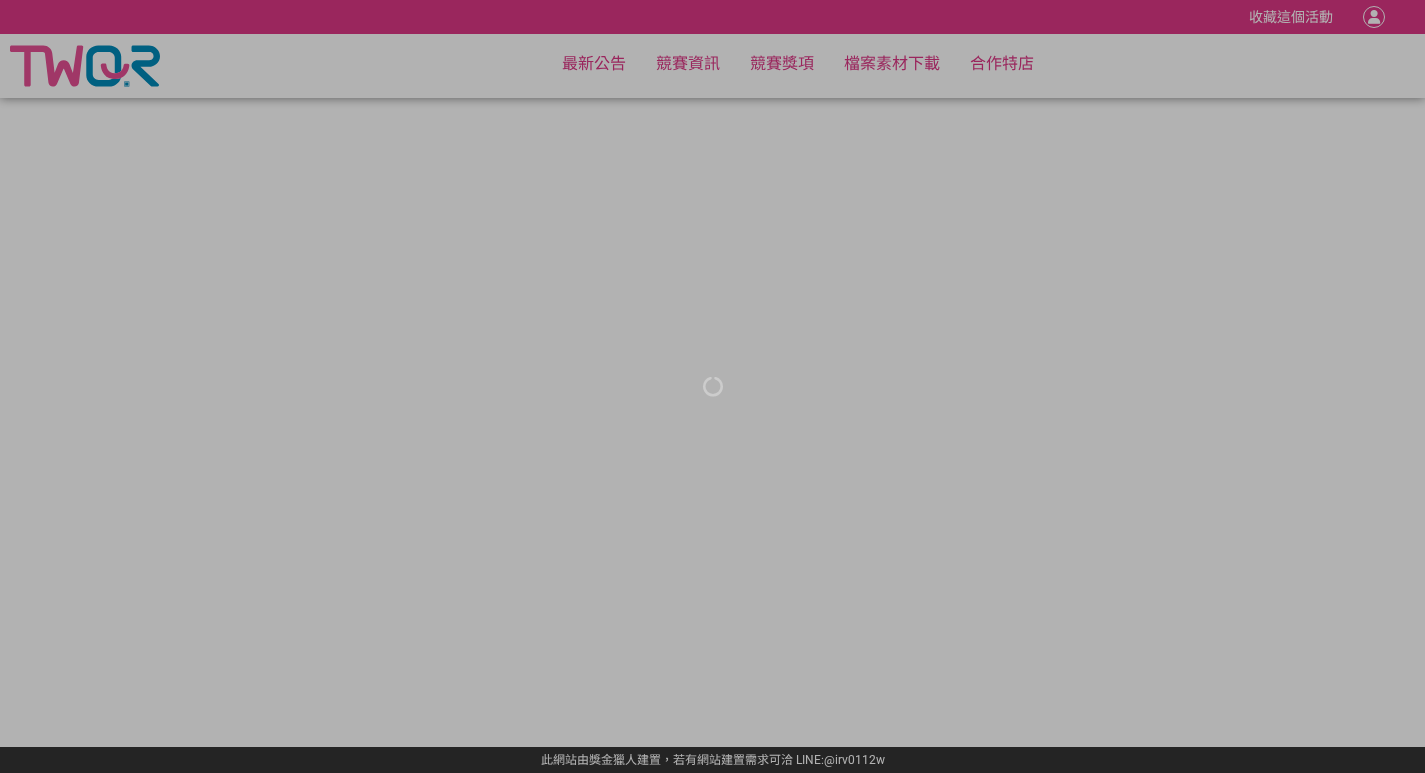 scroll, scrollTop: 0, scrollLeft: 0, axis: both 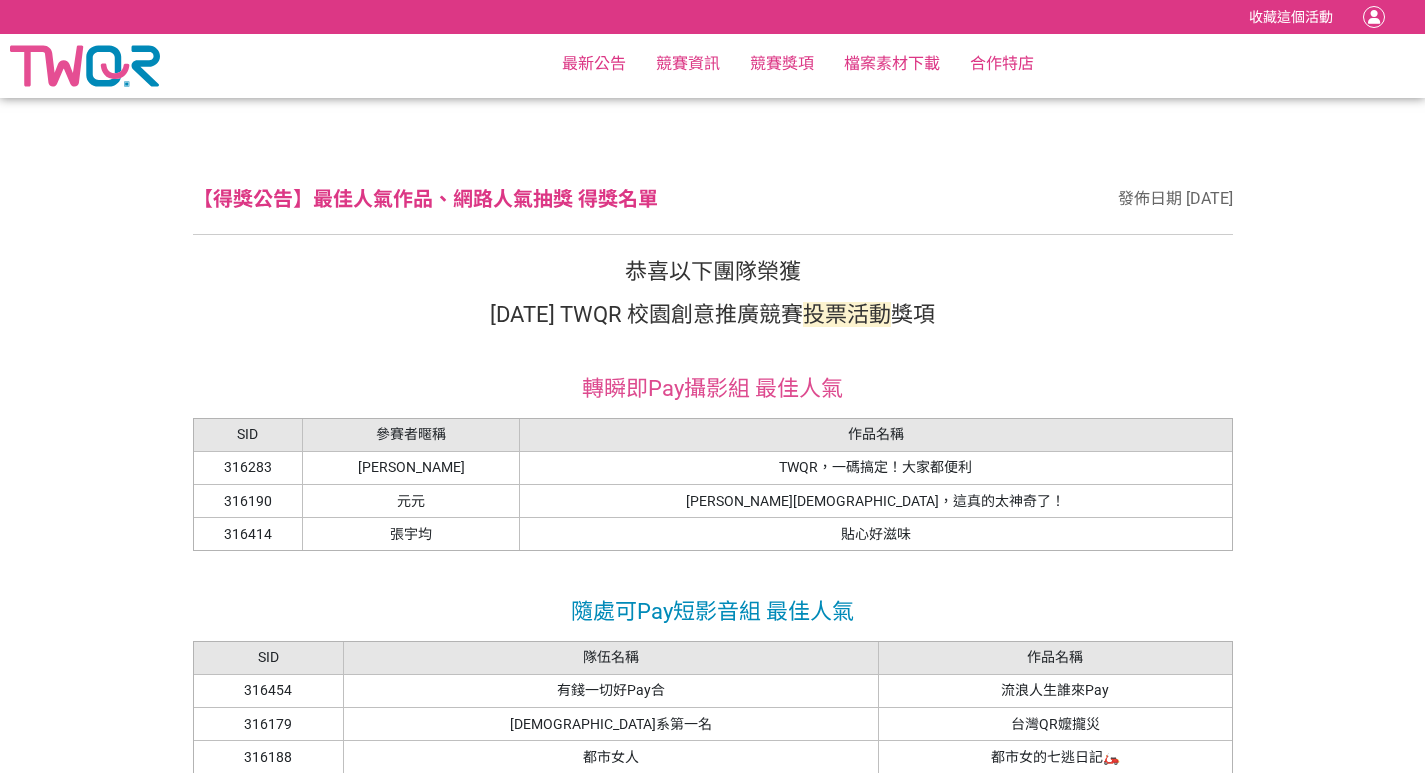 click on "2024年 TWQR 校園創意推廣競賽  投票活動  獎項" at bounding box center (713, 314) 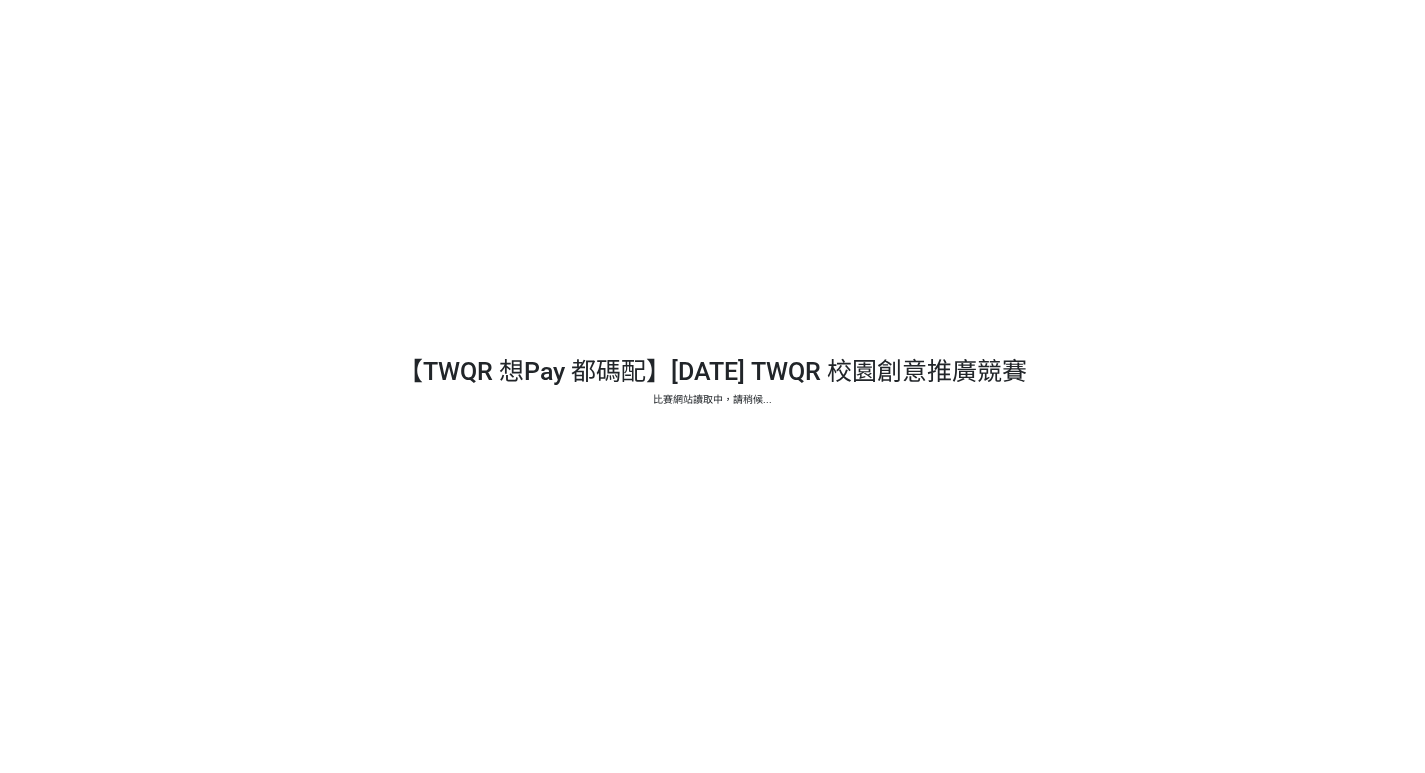 scroll, scrollTop: 0, scrollLeft: 0, axis: both 